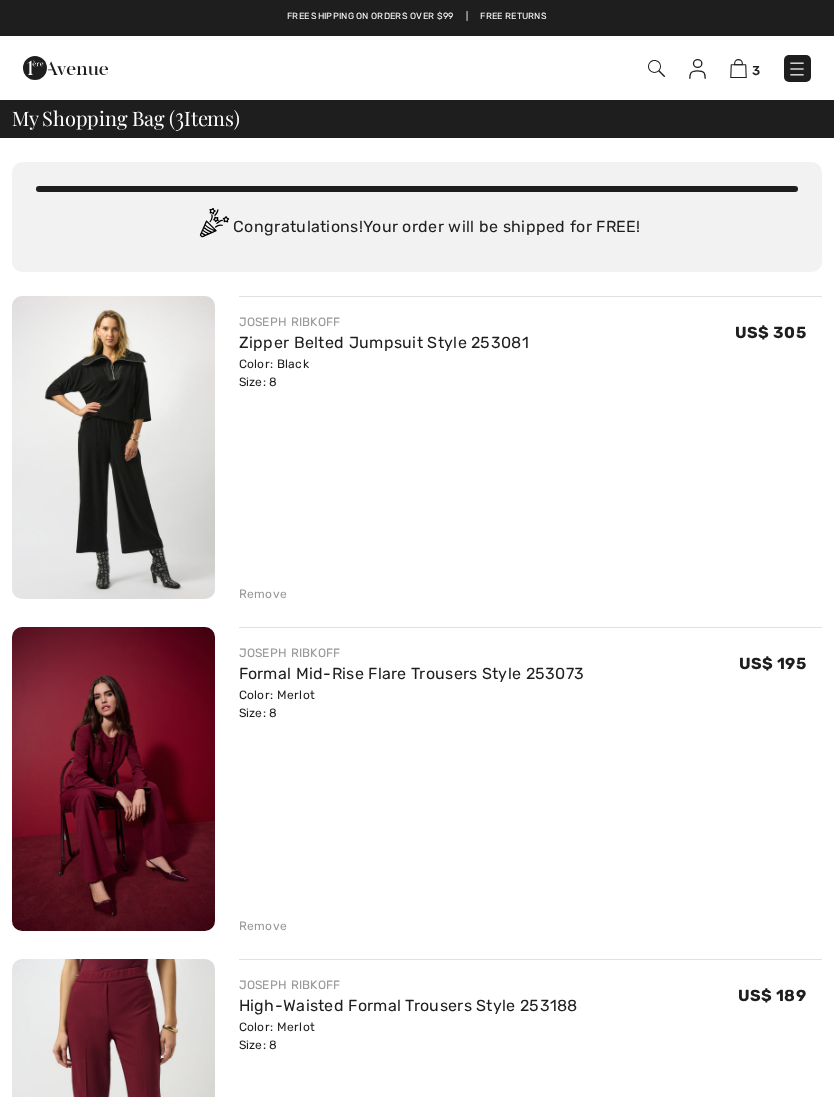 scroll, scrollTop: 0, scrollLeft: 0, axis: both 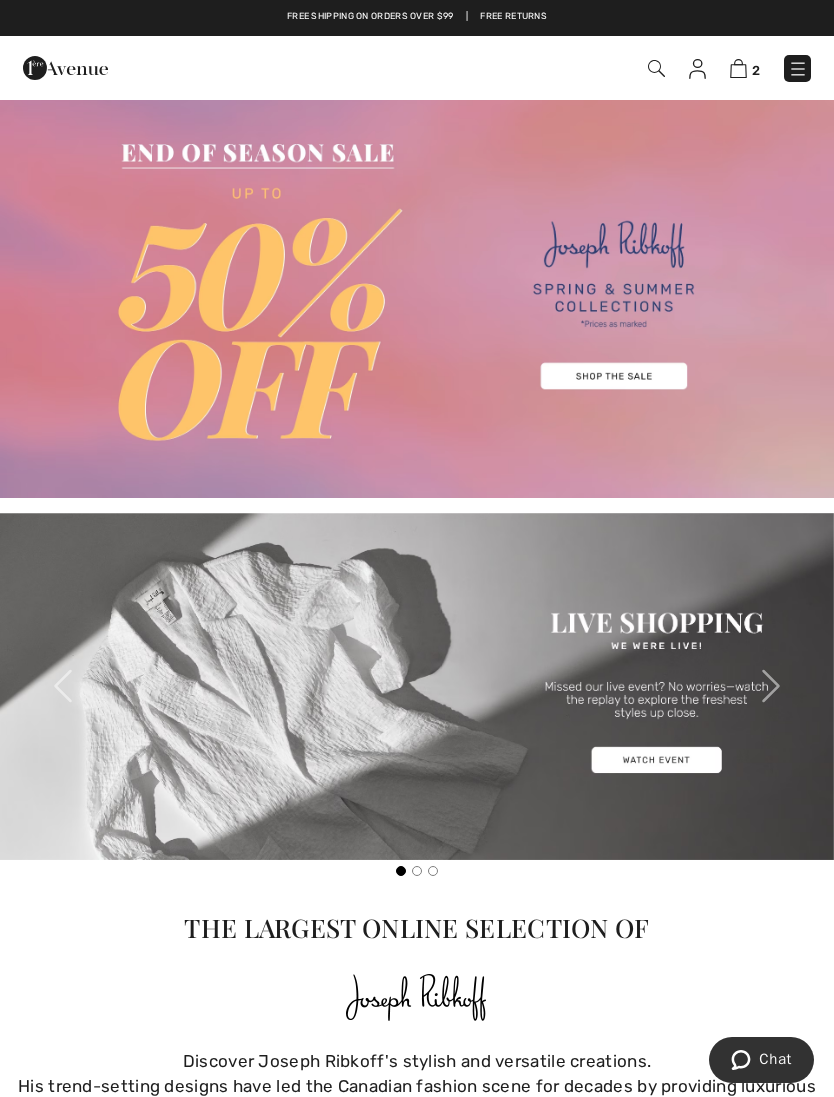 click at bounding box center [798, 69] 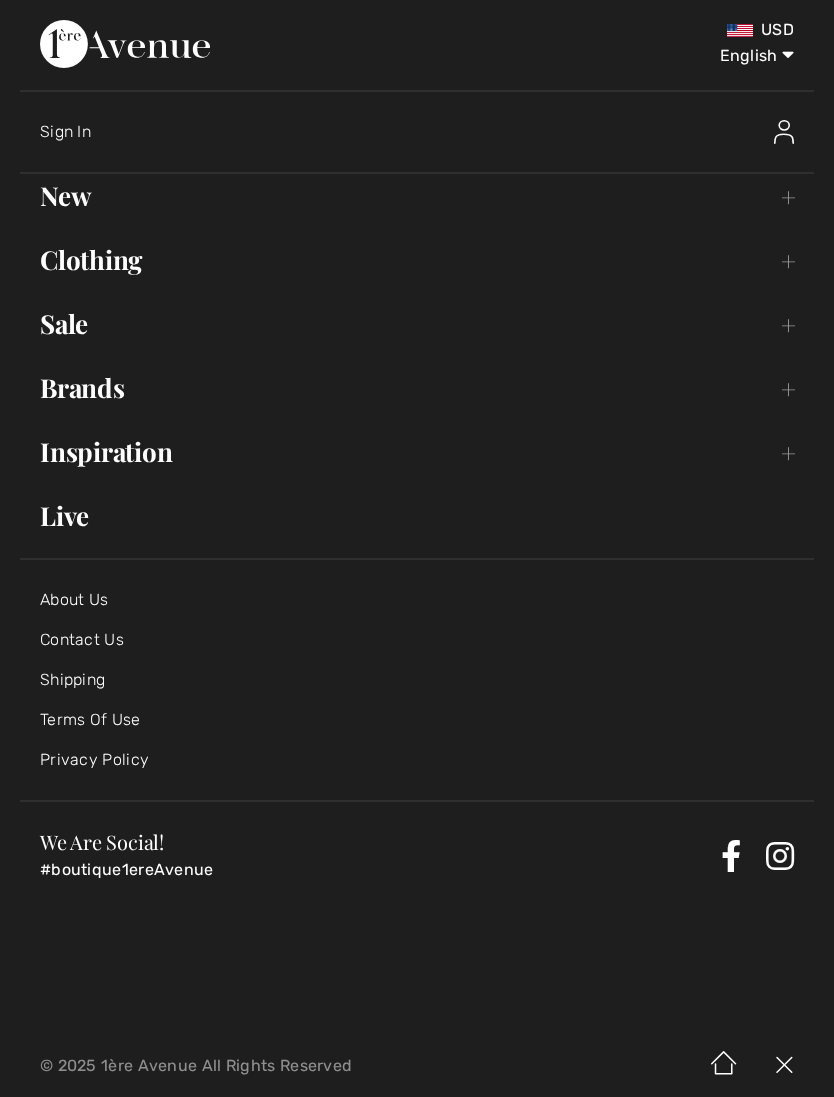 click on "New Toggle submenu" at bounding box center (417, 196) 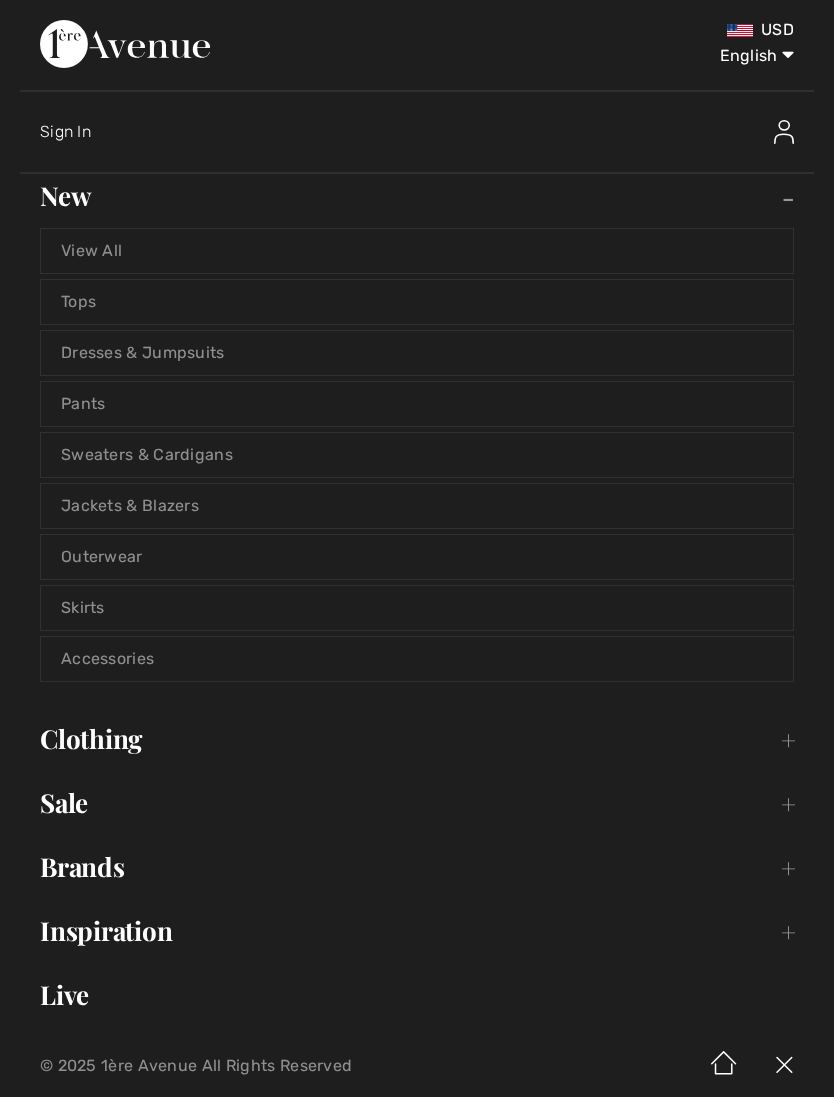 click on "New Toggle submenu" at bounding box center (417, 196) 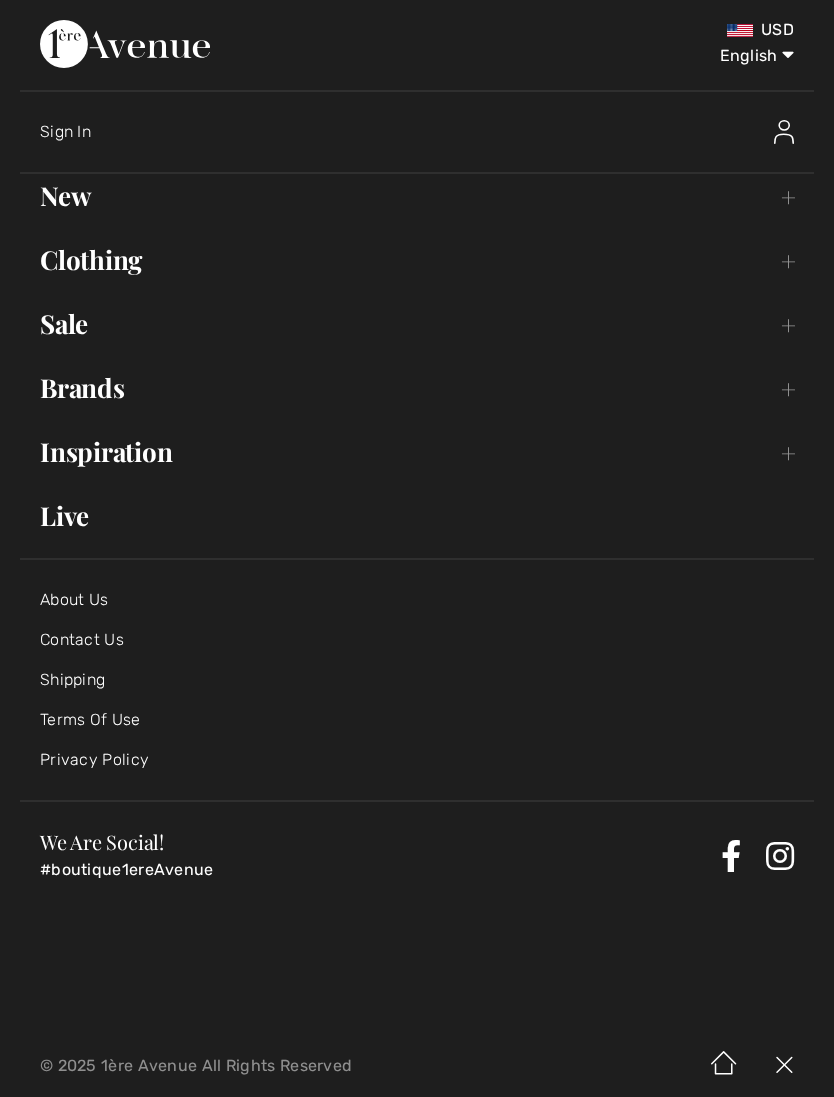 click on "New Toggle submenu" at bounding box center [417, 196] 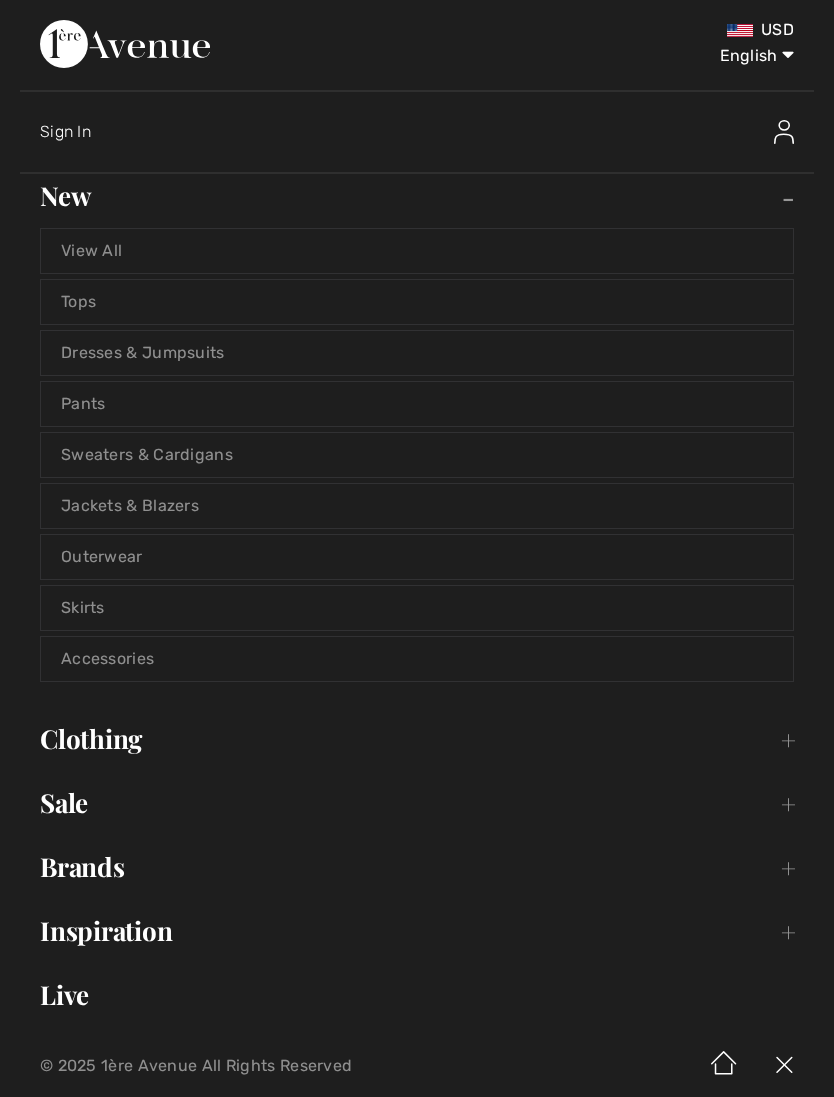 click on "View All" at bounding box center (417, 251) 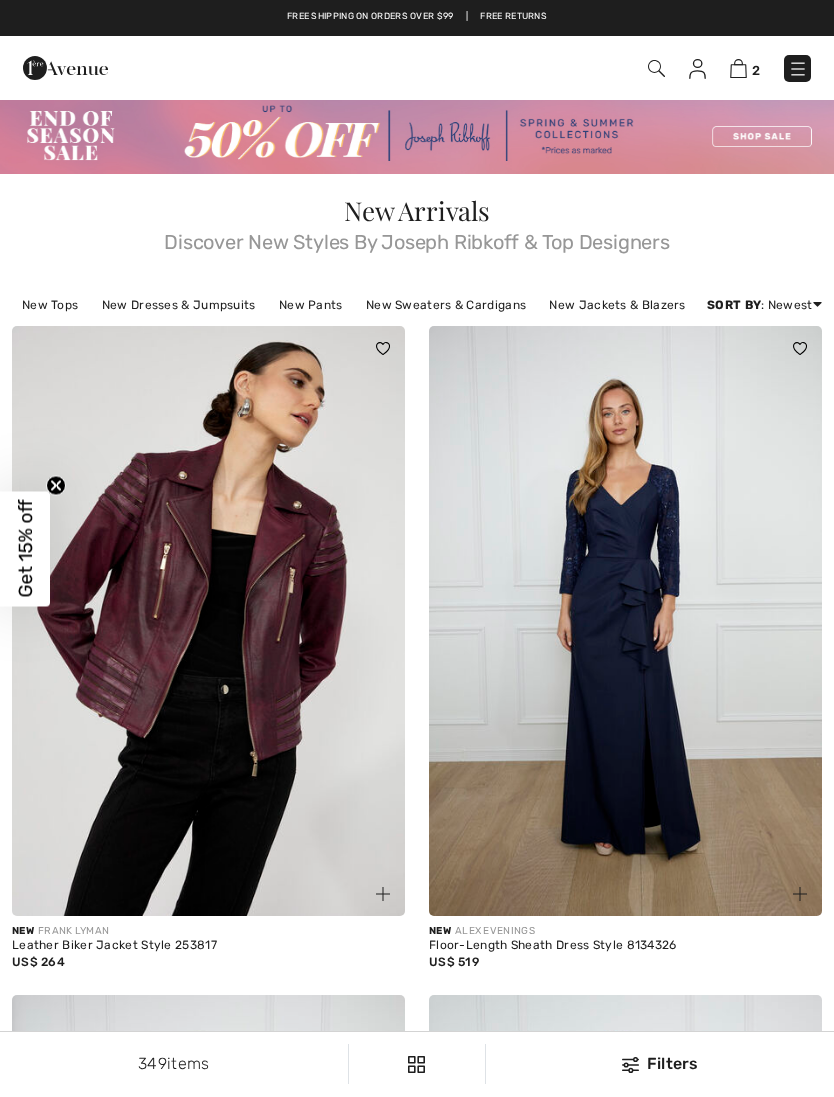 checkbox on "true" 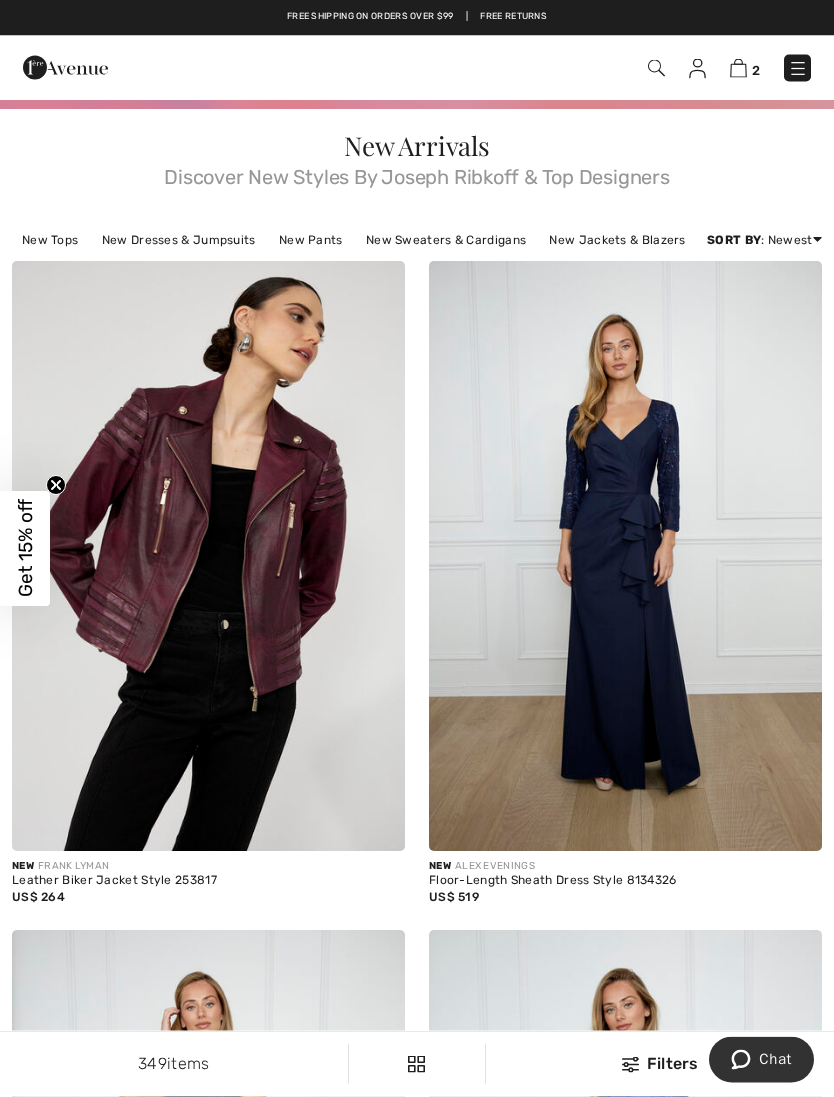 scroll, scrollTop: 0, scrollLeft: 0, axis: both 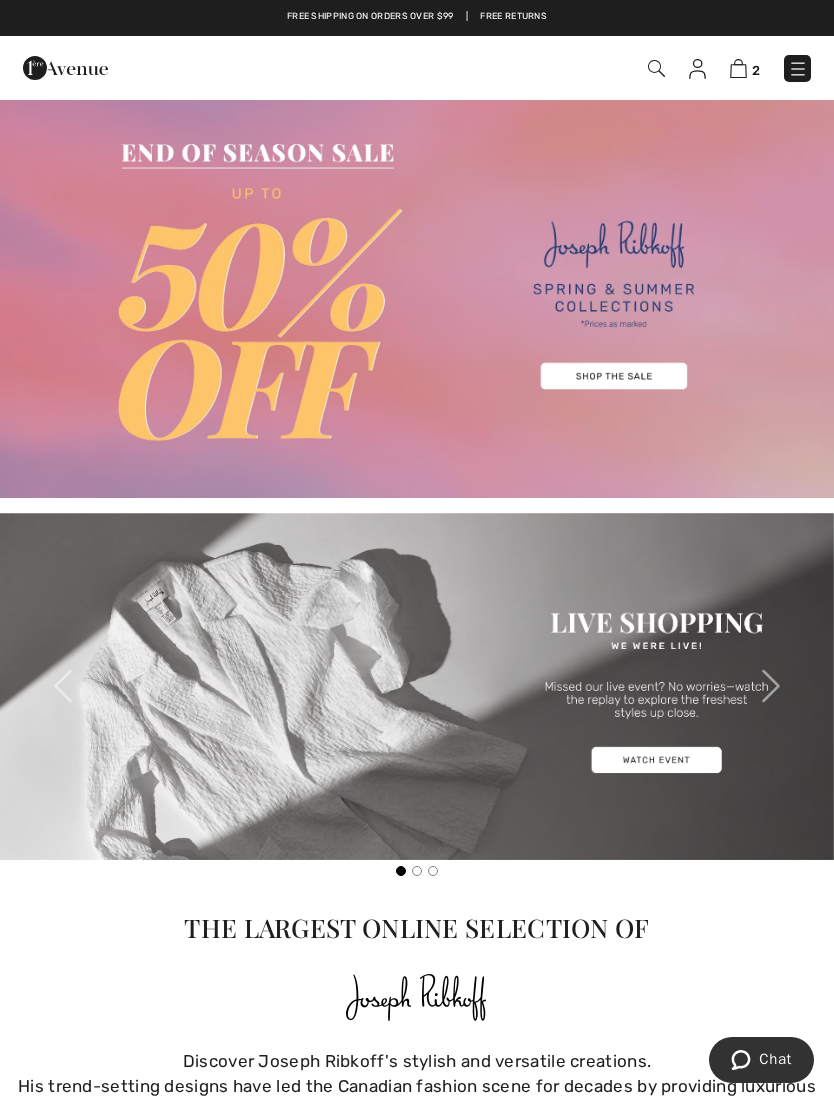 click at bounding box center (798, 69) 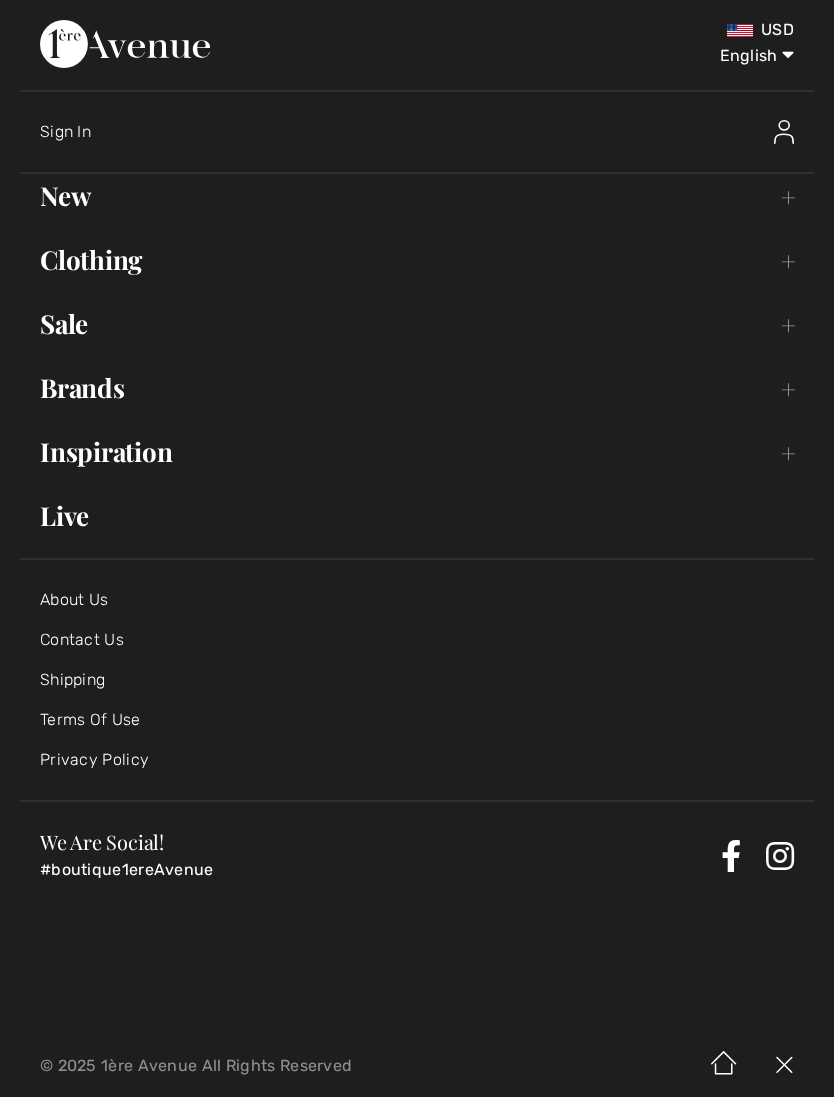 click on "Brands Open submenu" at bounding box center [417, 388] 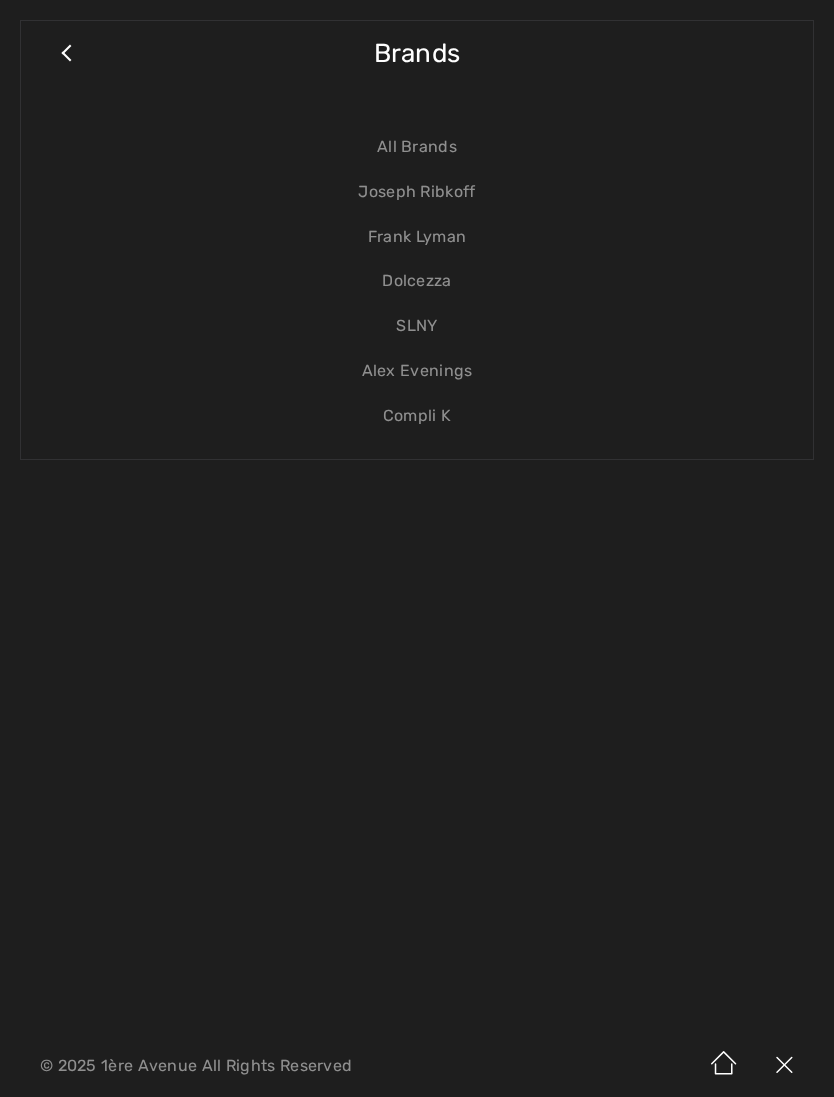 click on "Frank Lyman" at bounding box center [417, 237] 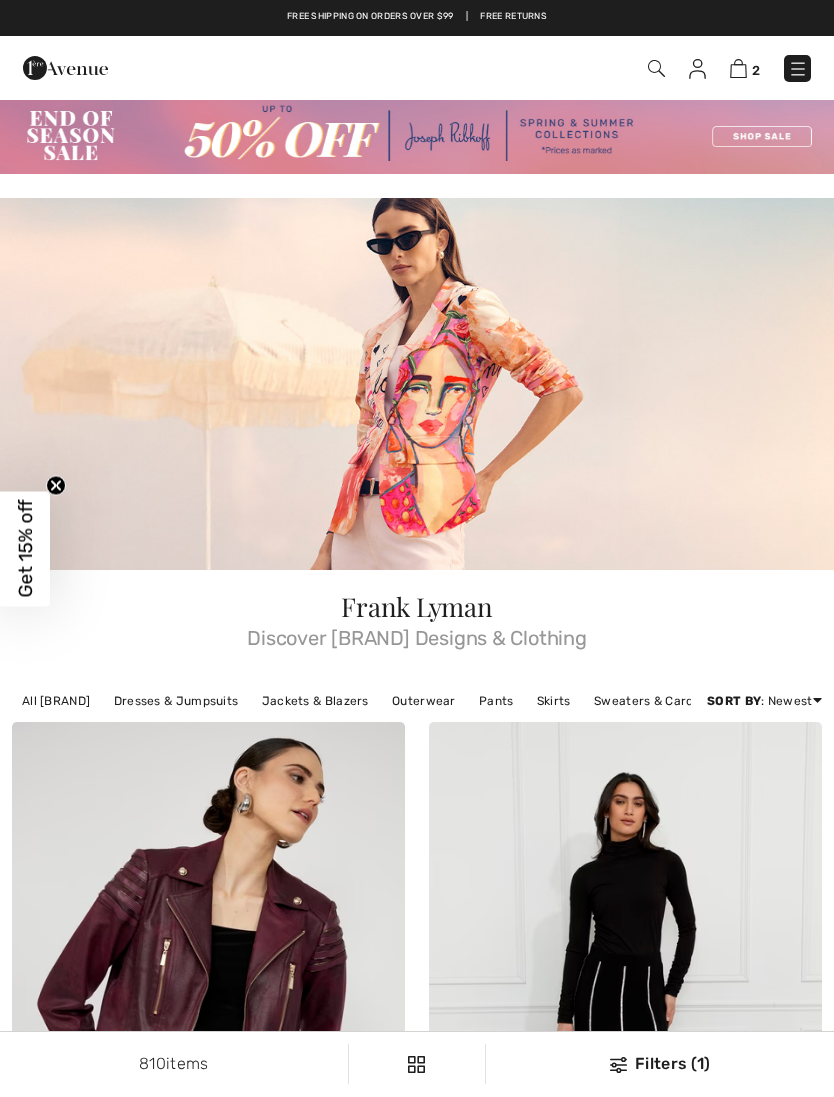 checkbox on "true" 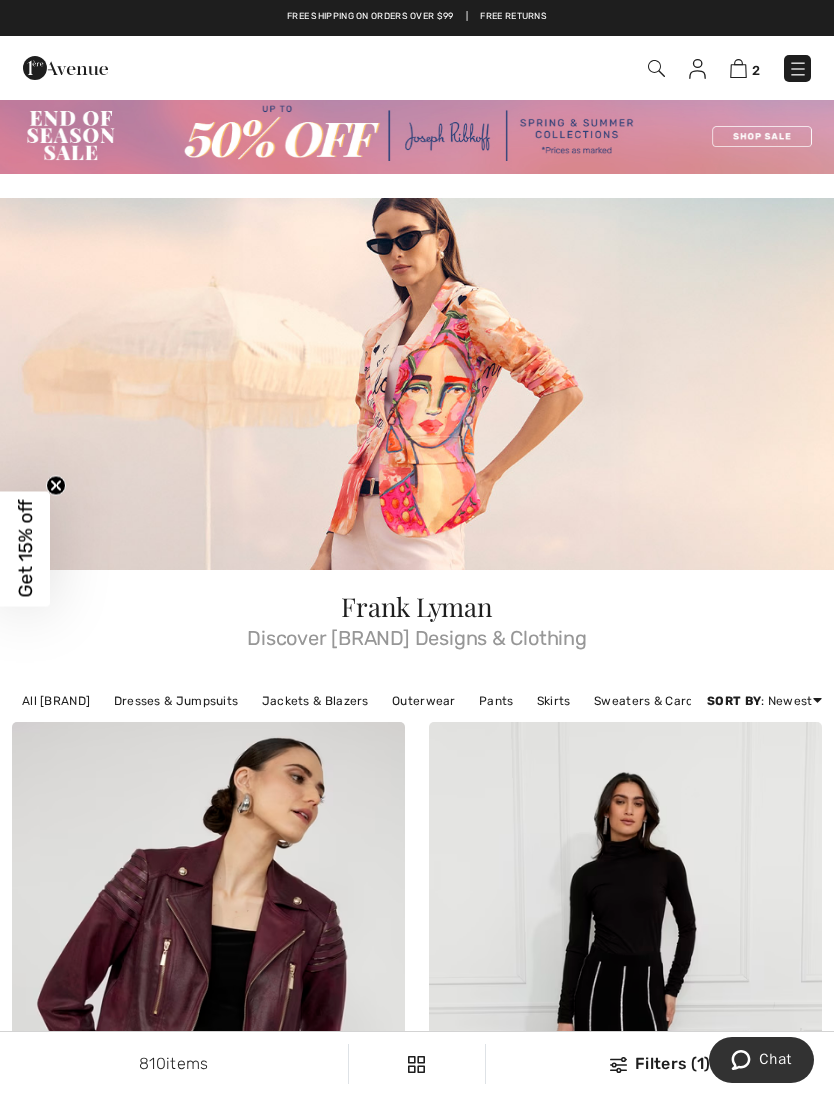click on "Sweaters & Cardigans" at bounding box center [659, 701] 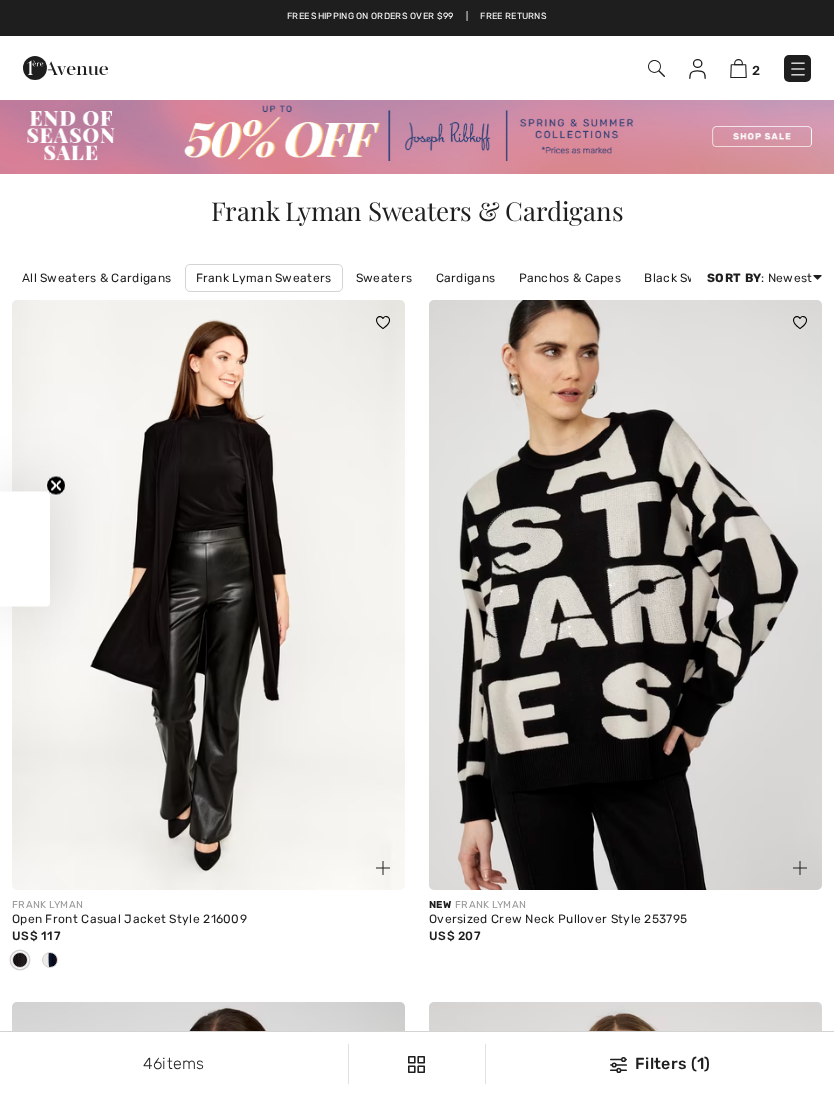 scroll, scrollTop: 0, scrollLeft: 0, axis: both 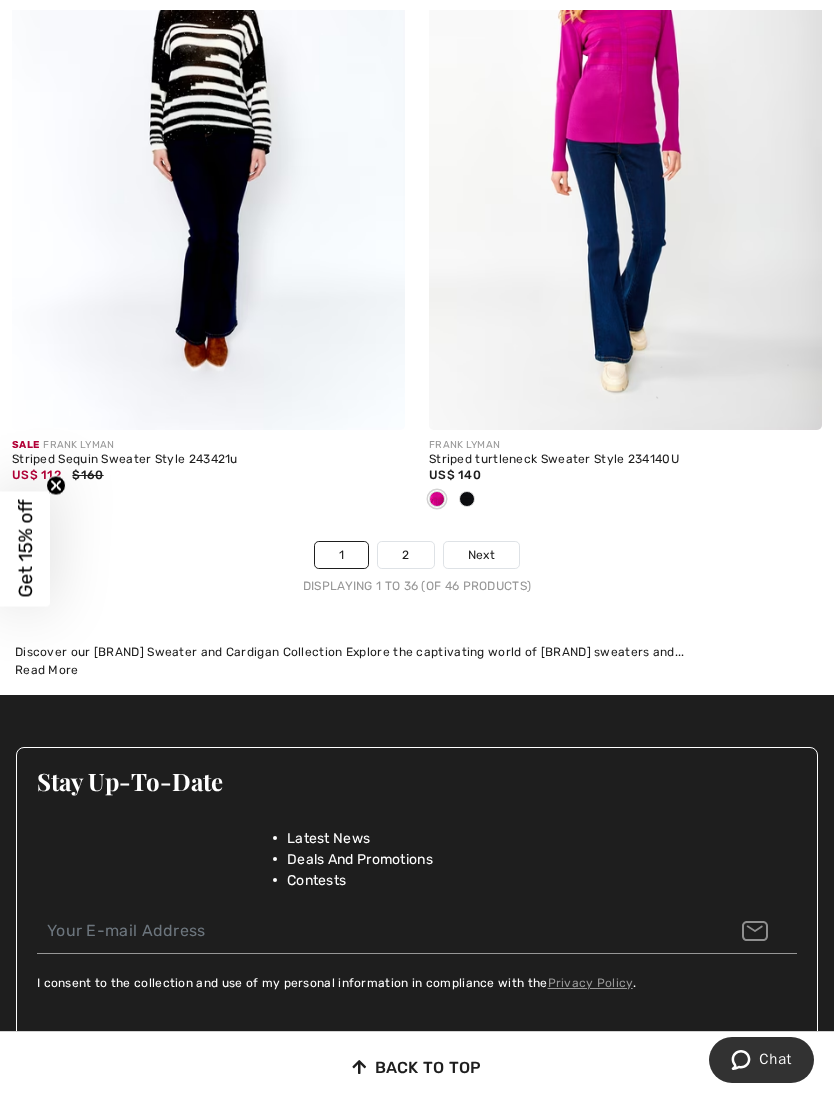 click on "2" at bounding box center (405, 555) 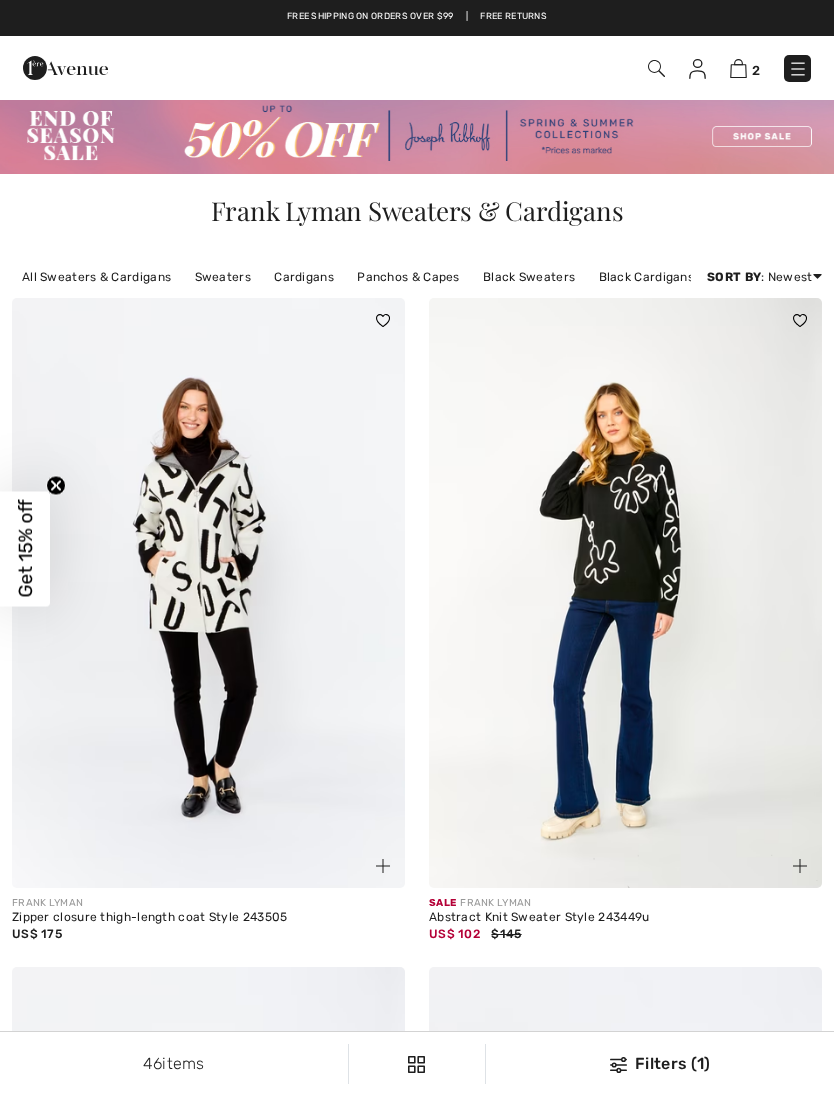 scroll, scrollTop: 0, scrollLeft: 0, axis: both 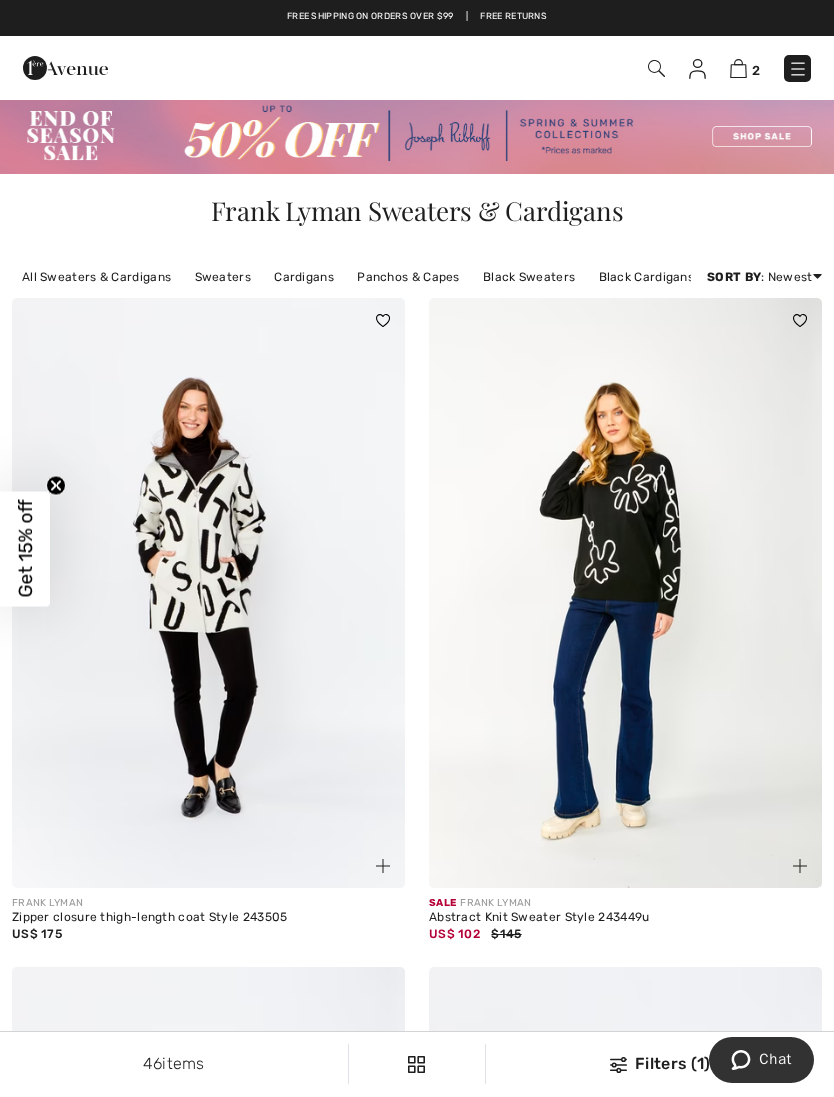 click on "All Sweaters & Cardigans" at bounding box center (96, 277) 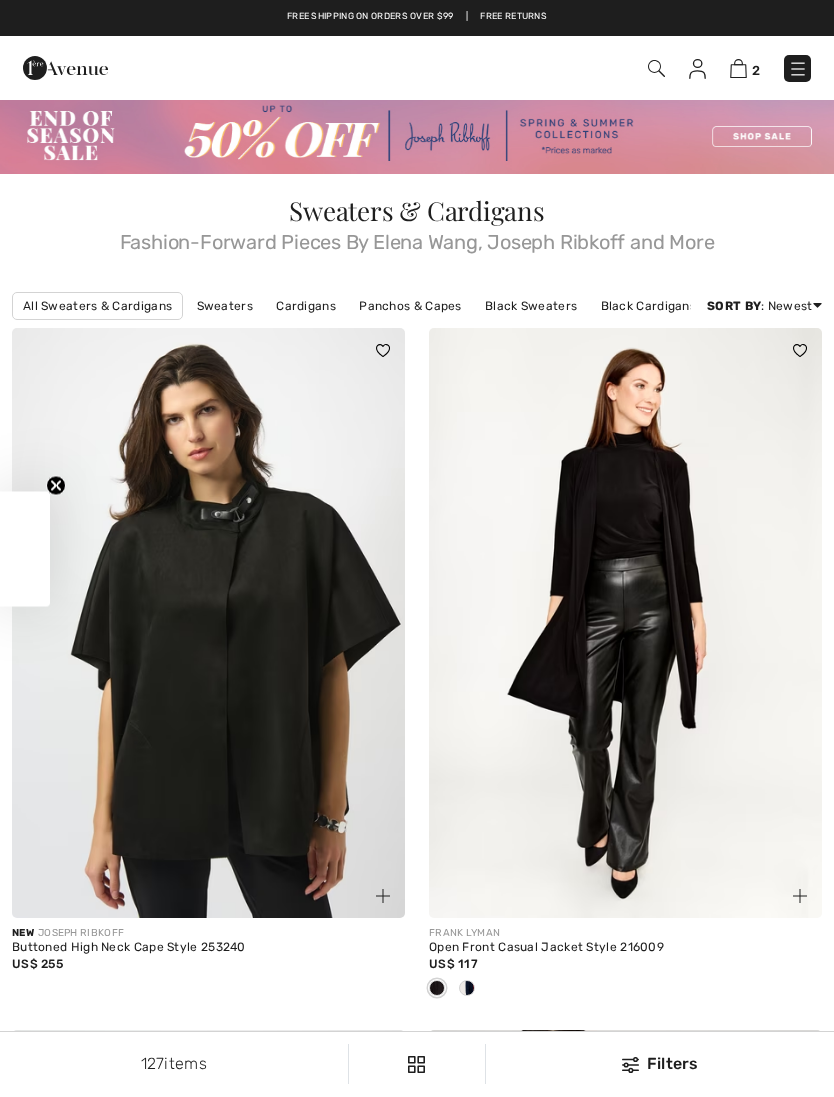 checkbox on "true" 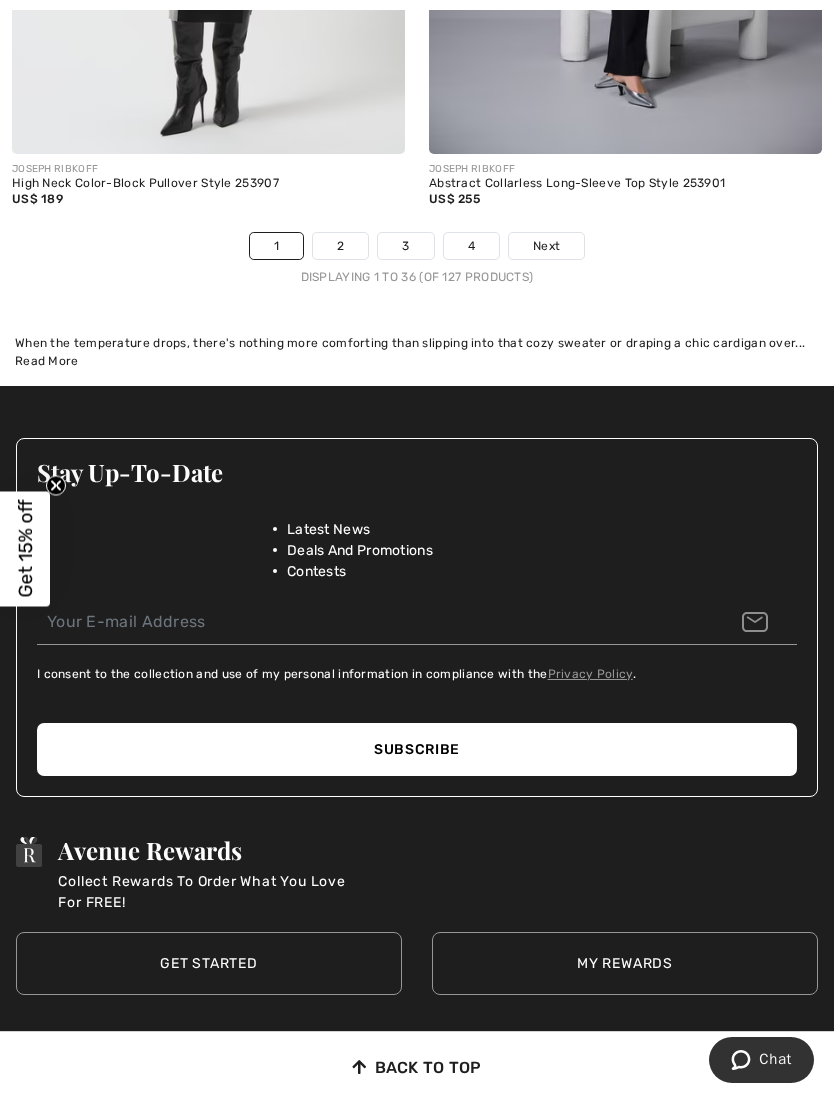 scroll, scrollTop: 12818, scrollLeft: 0, axis: vertical 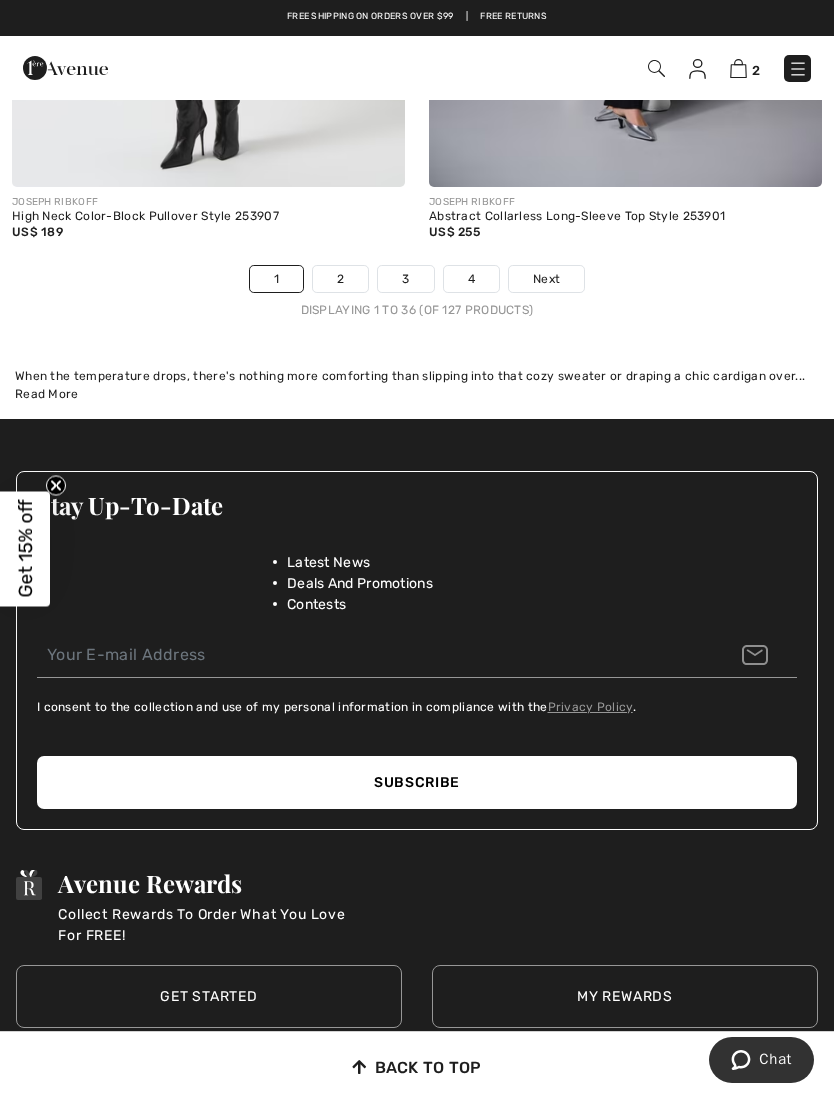 click on "2" at bounding box center [340, 279] 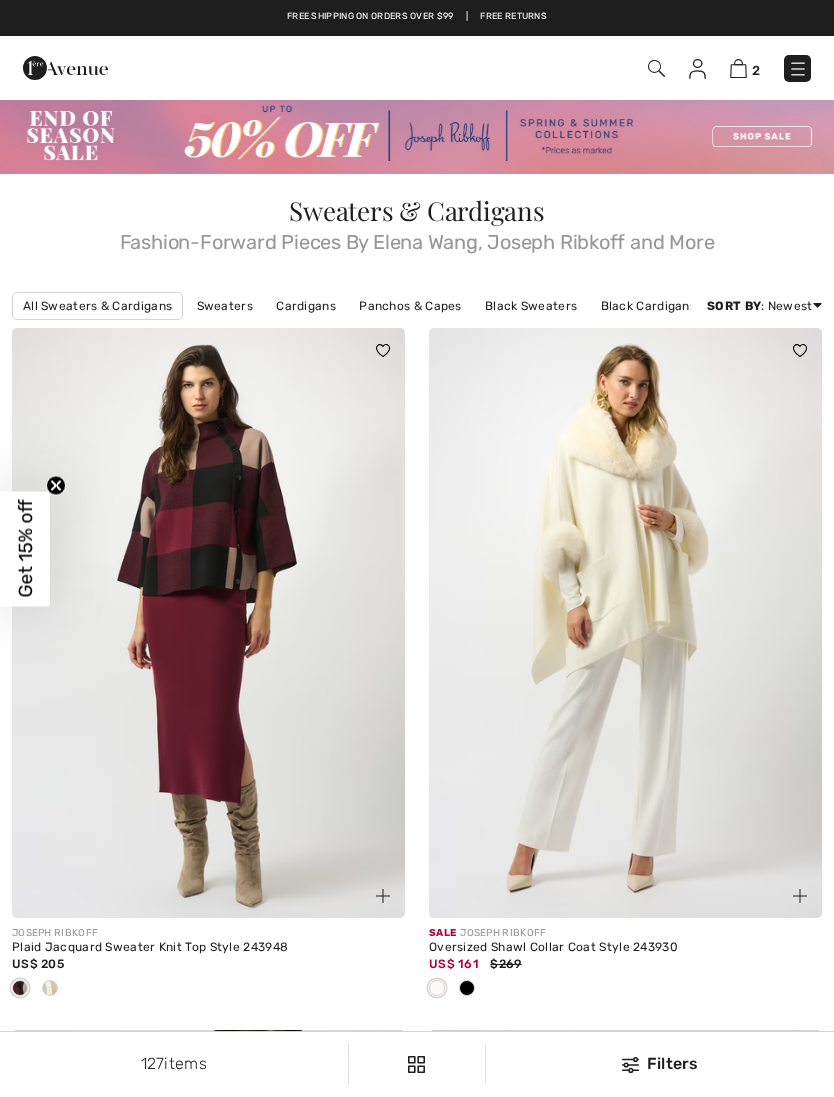 checkbox on "true" 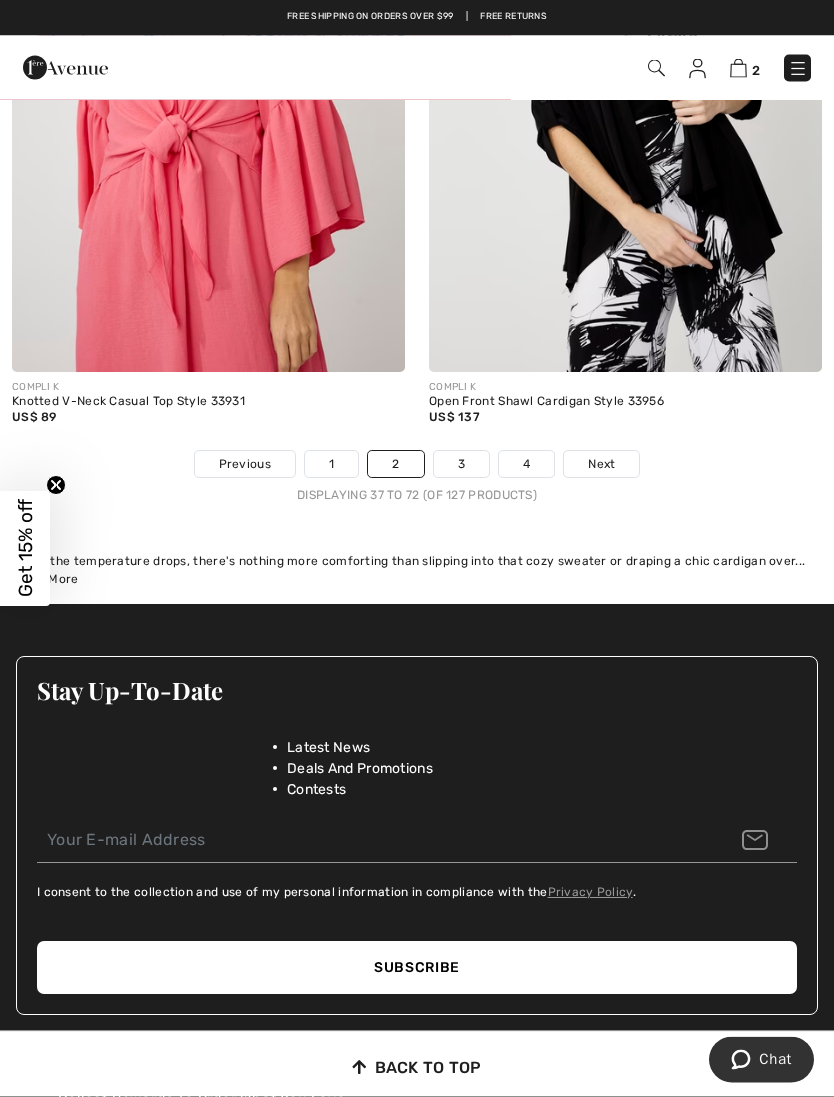 scroll, scrollTop: 12425, scrollLeft: 0, axis: vertical 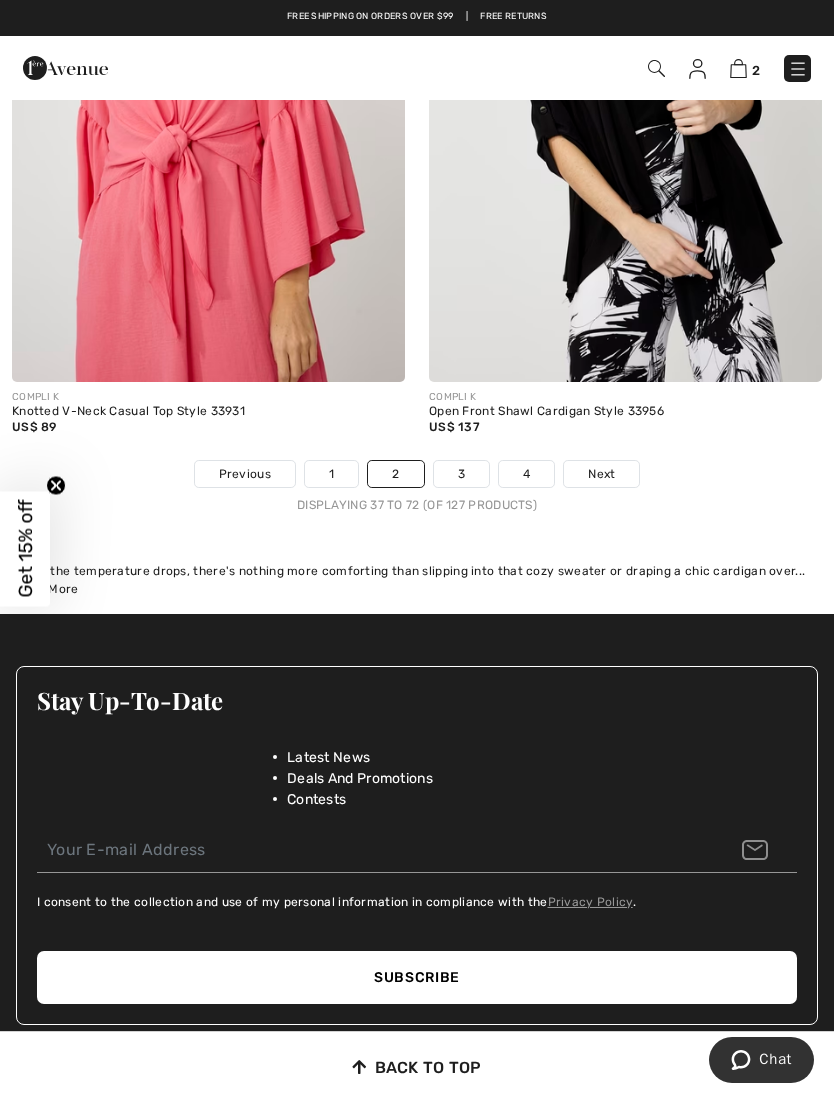 click on "3" at bounding box center [461, 474] 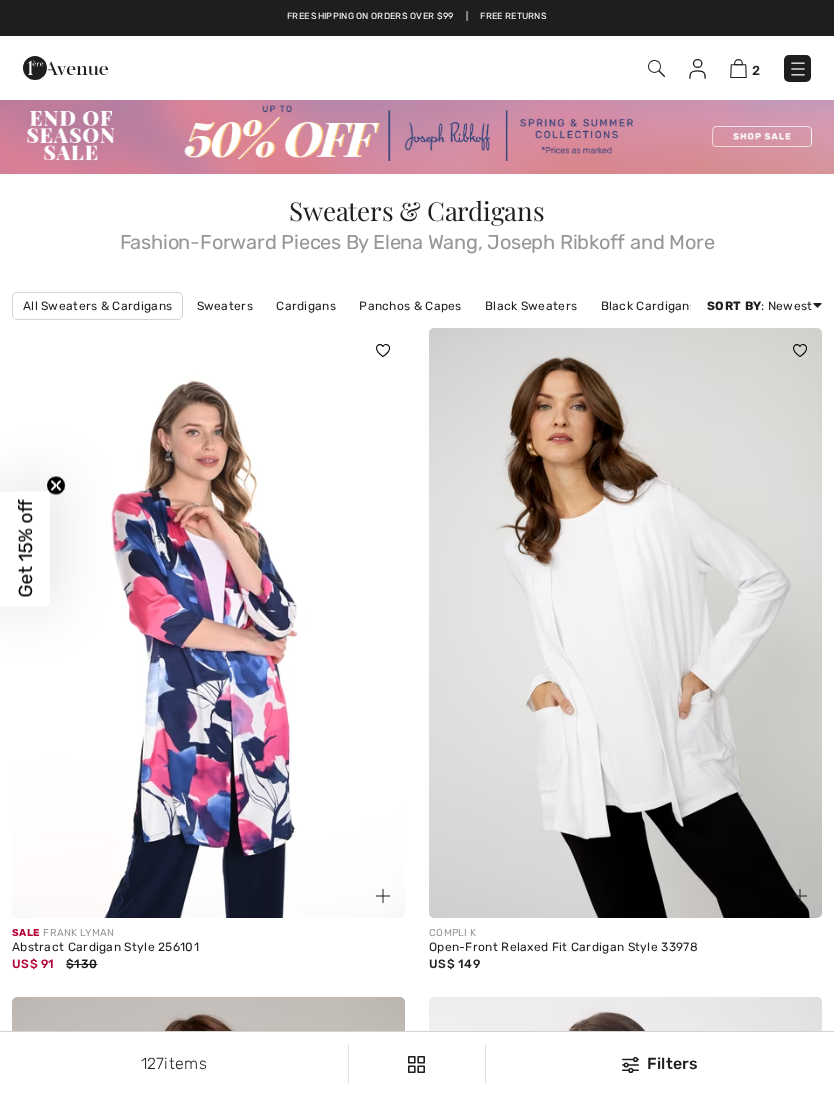 scroll, scrollTop: 0, scrollLeft: 0, axis: both 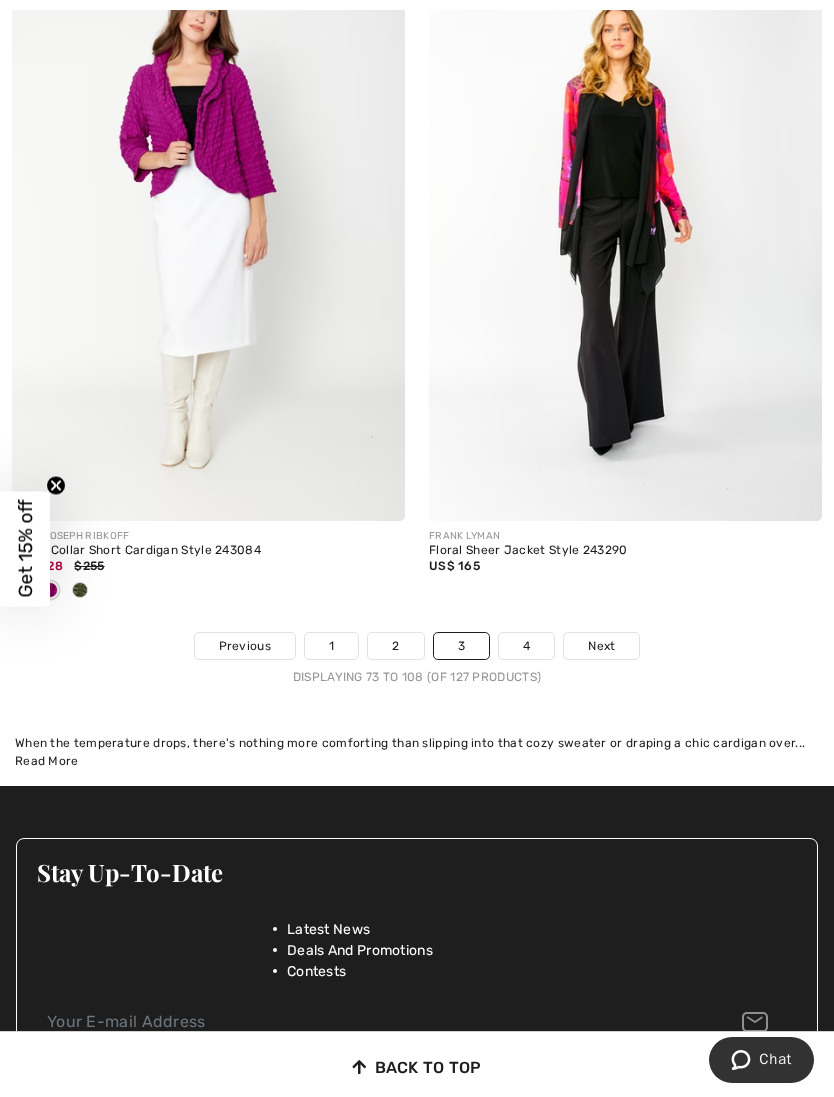 click on "4" at bounding box center (526, 646) 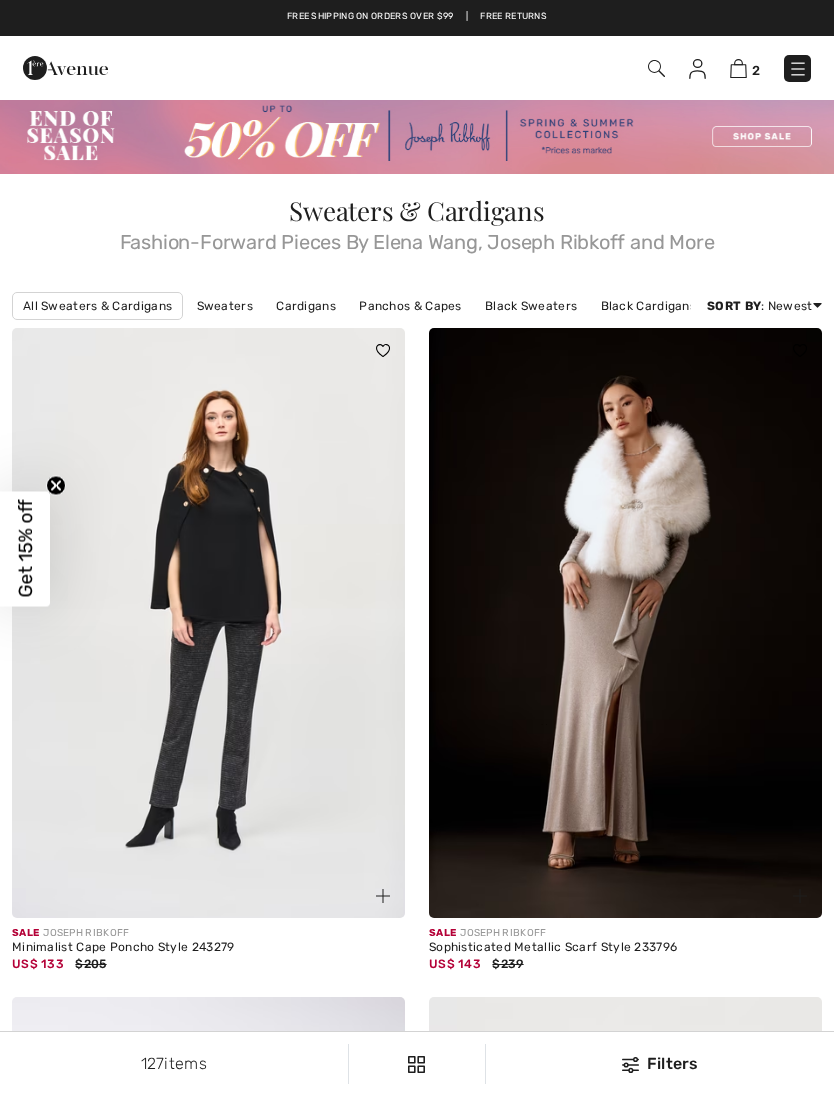 scroll, scrollTop: 0, scrollLeft: 0, axis: both 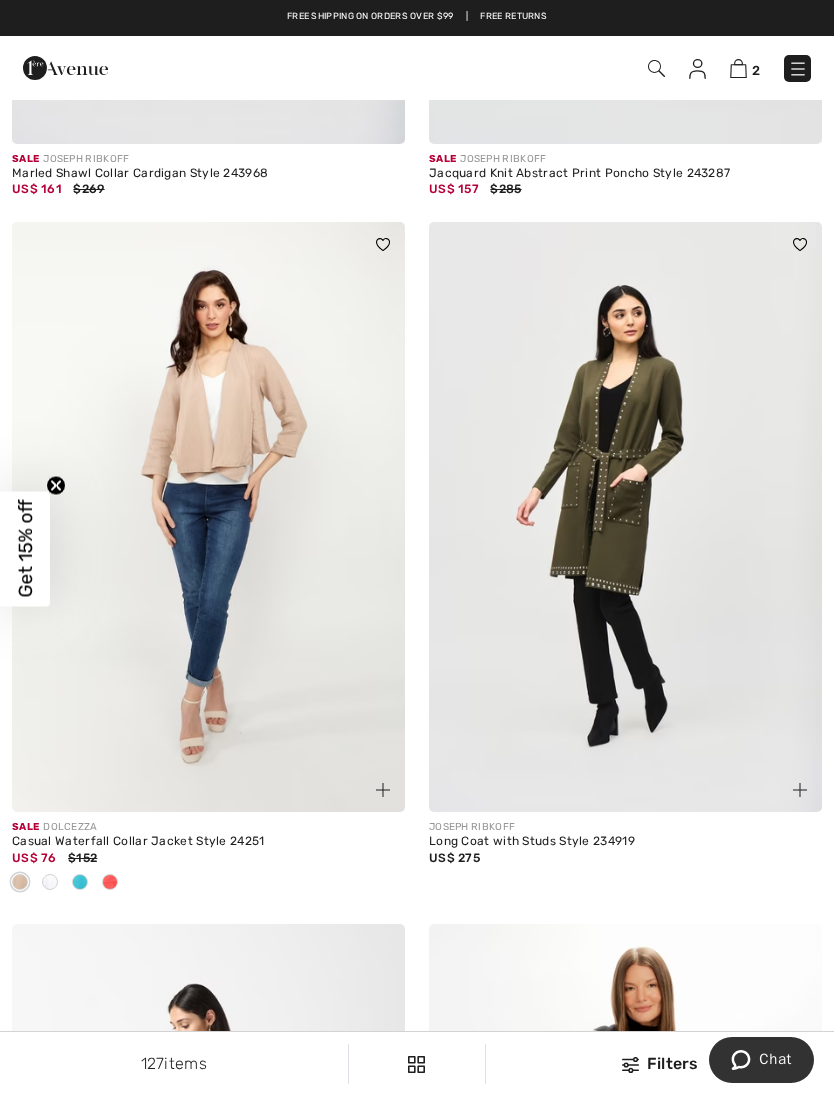 click at bounding box center [798, 69] 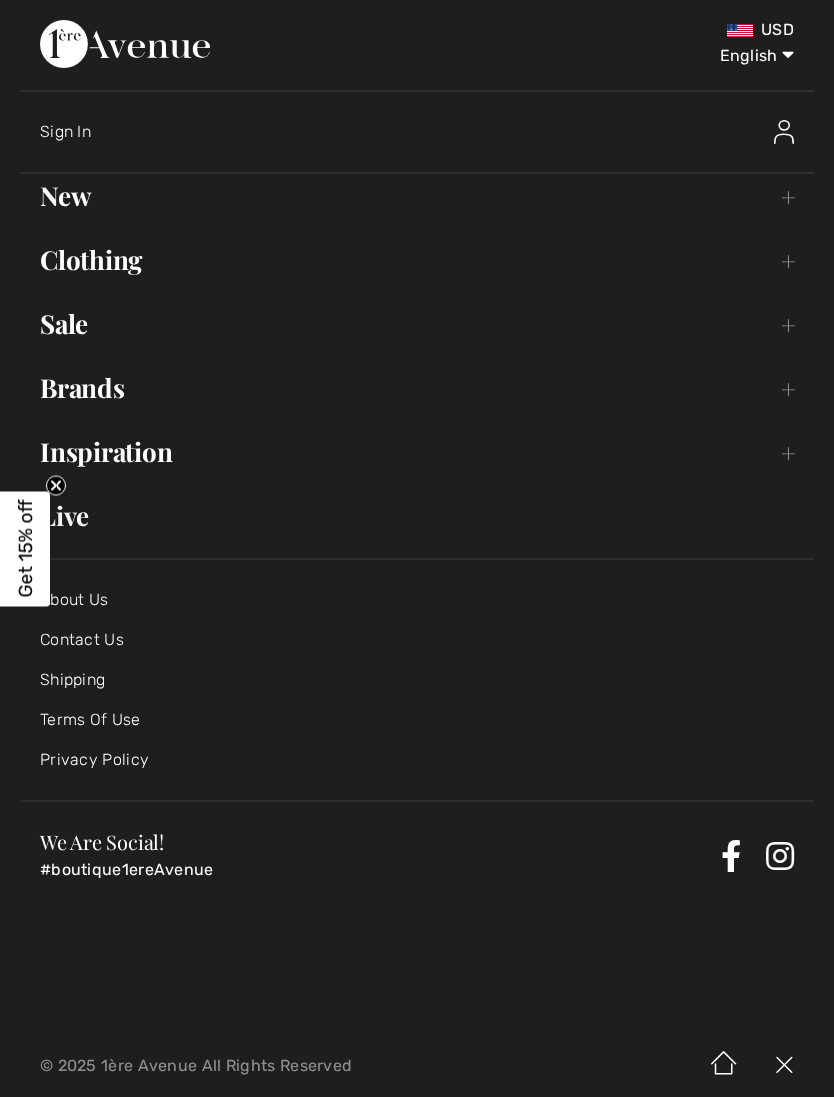 click on "New Toggle submenu" at bounding box center [417, 196] 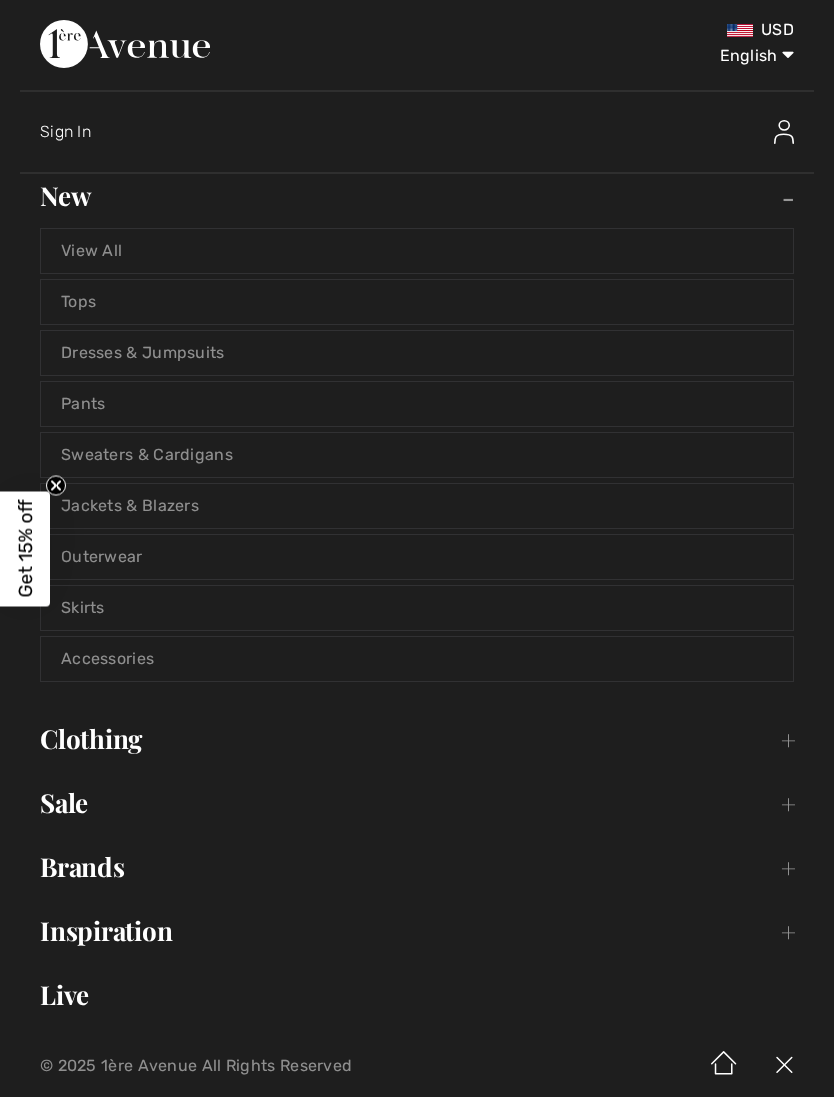 click on "Tops" at bounding box center (417, 302) 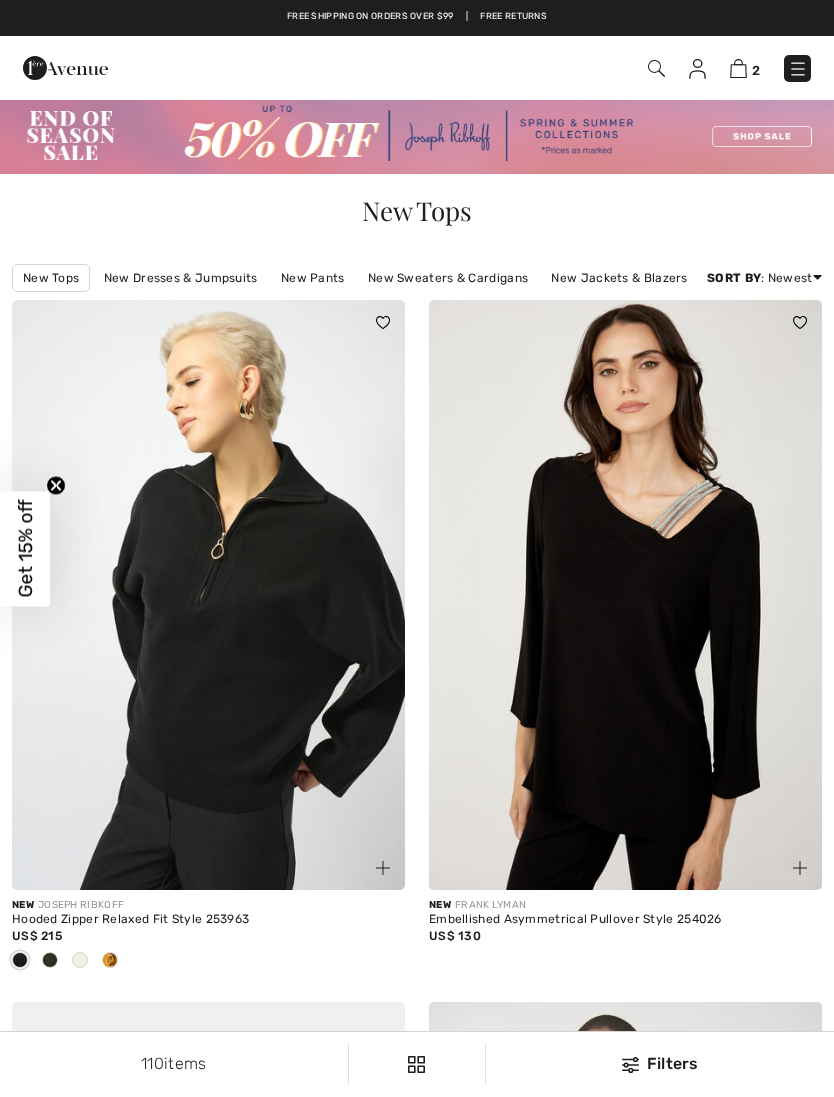 checkbox on "true" 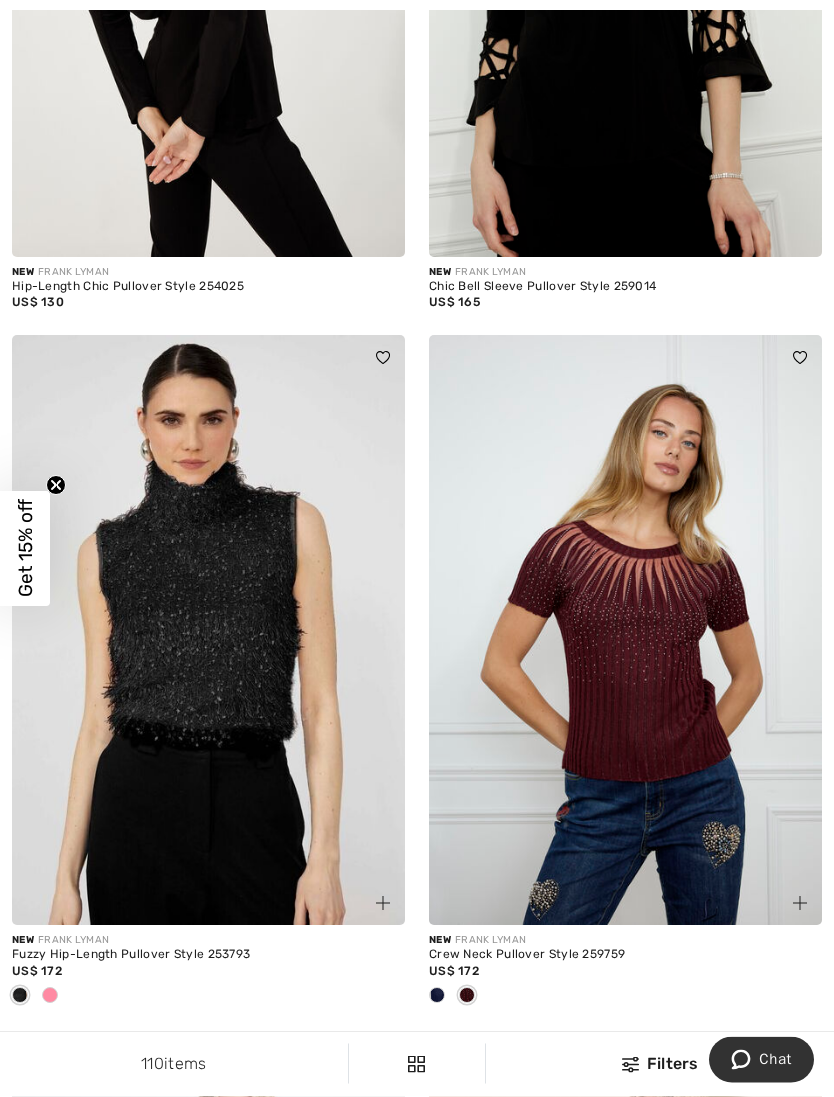 scroll, scrollTop: 2036, scrollLeft: 0, axis: vertical 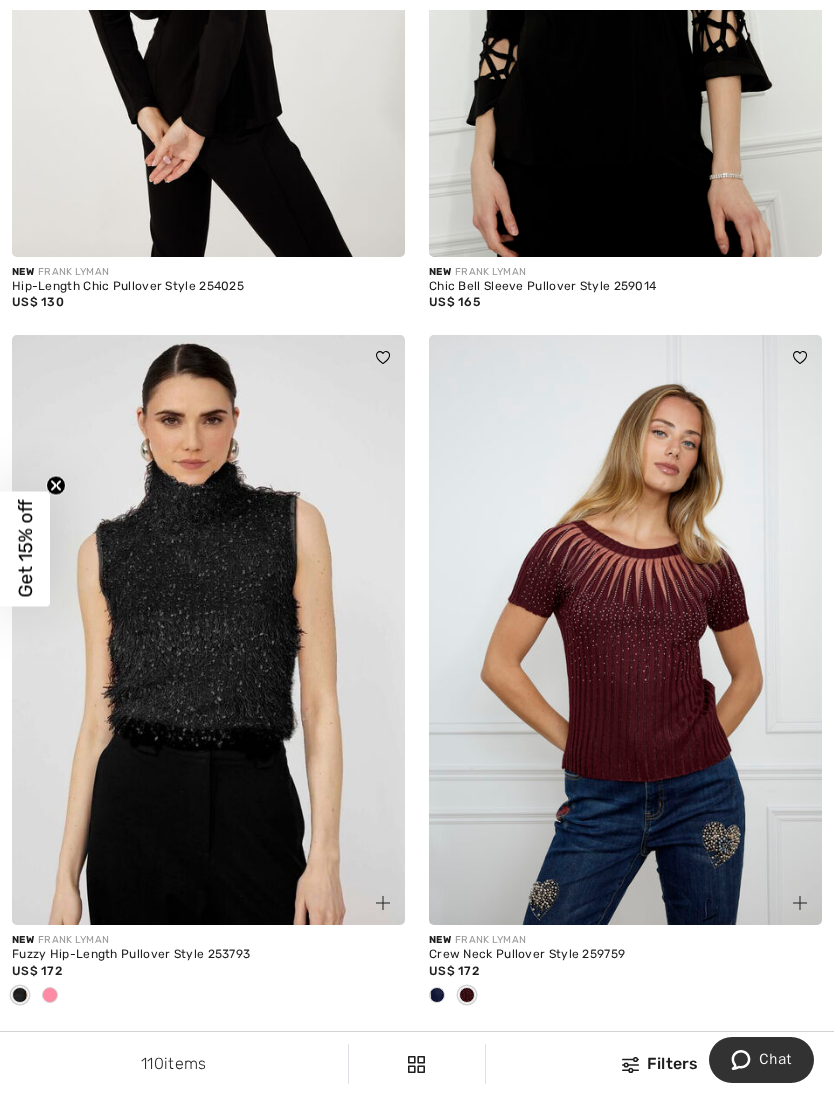 click at bounding box center [208, 630] 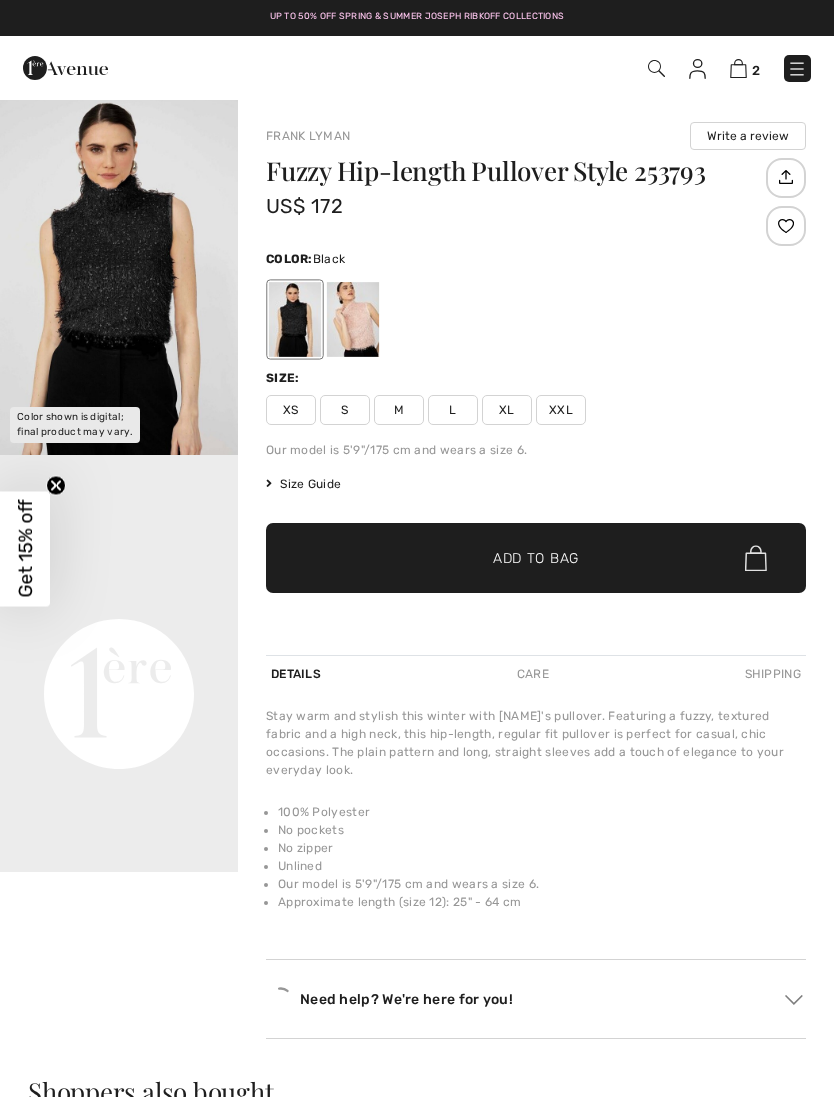 scroll, scrollTop: 0, scrollLeft: 0, axis: both 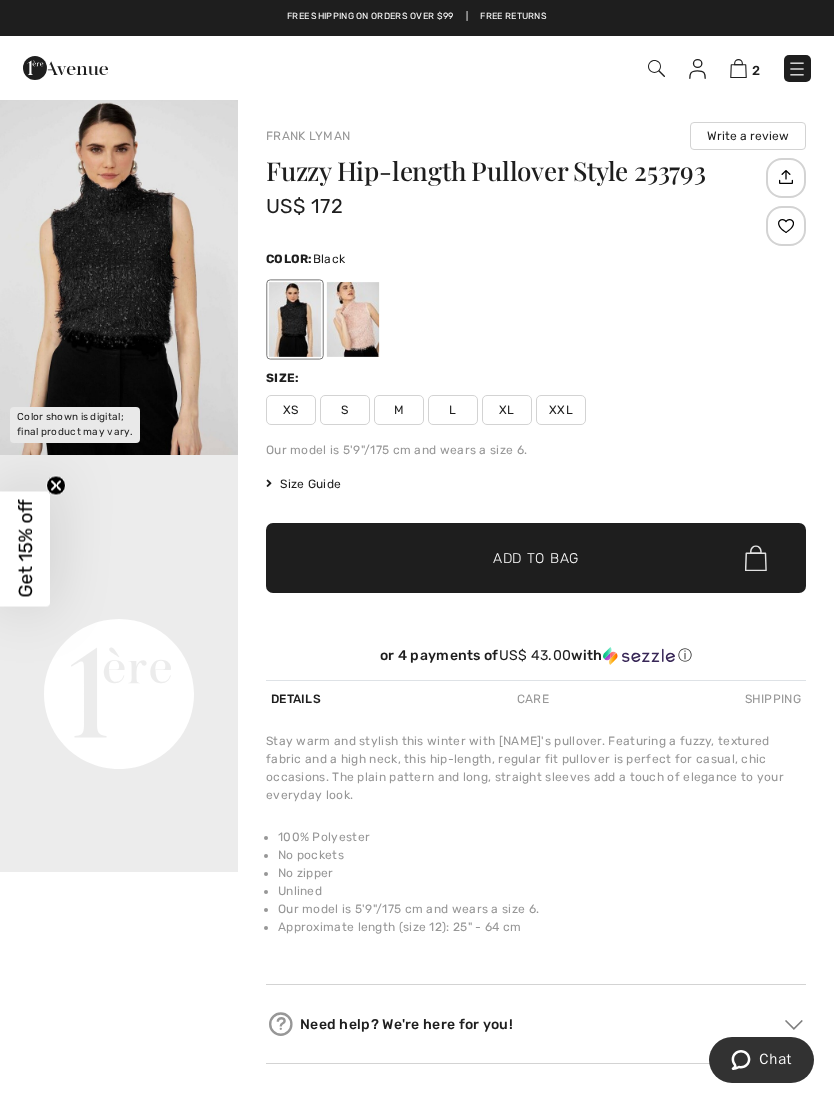 click at bounding box center [119, 276] 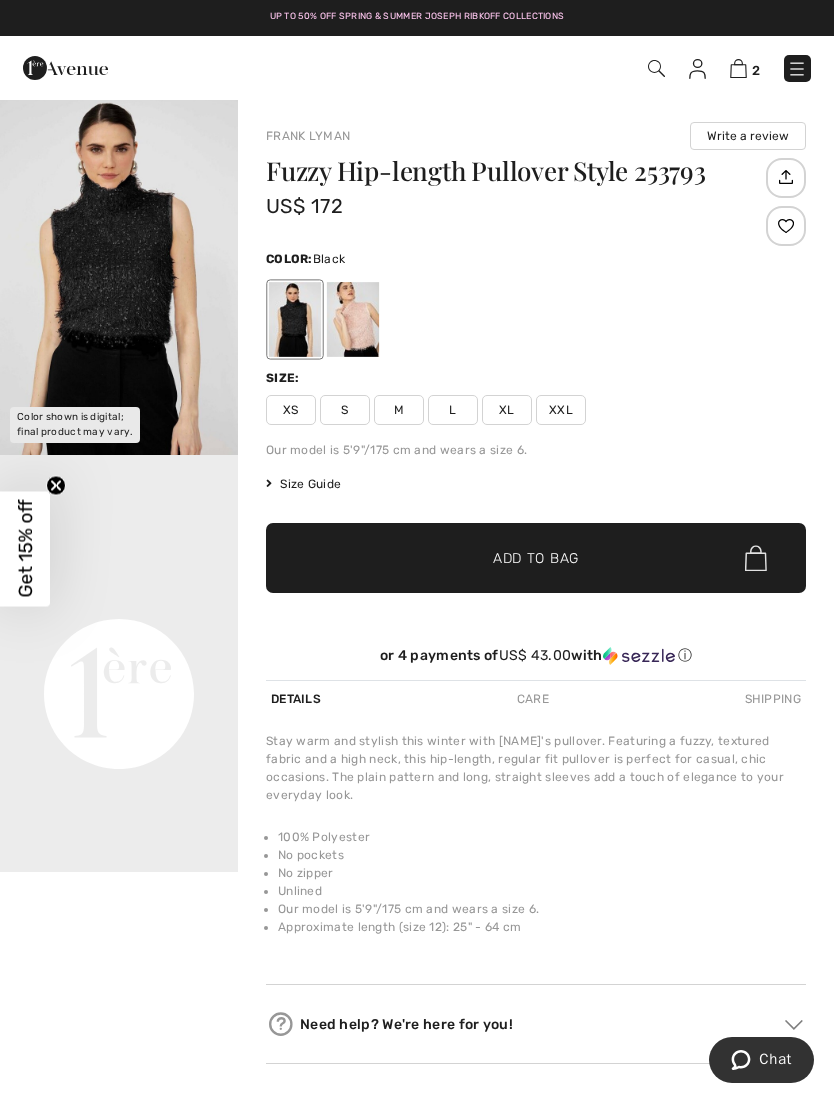 click on "S" at bounding box center (345, 410) 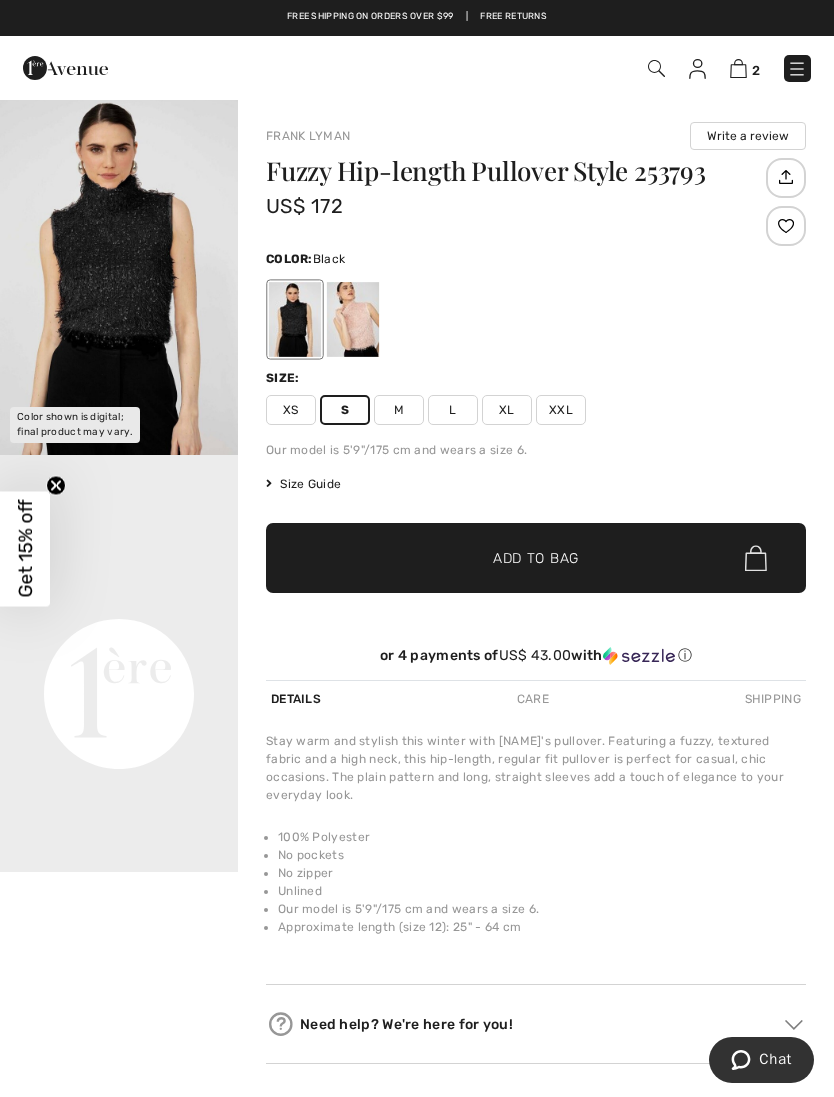 click on "✔ Added to Bag
Add to Bag" at bounding box center [536, 558] 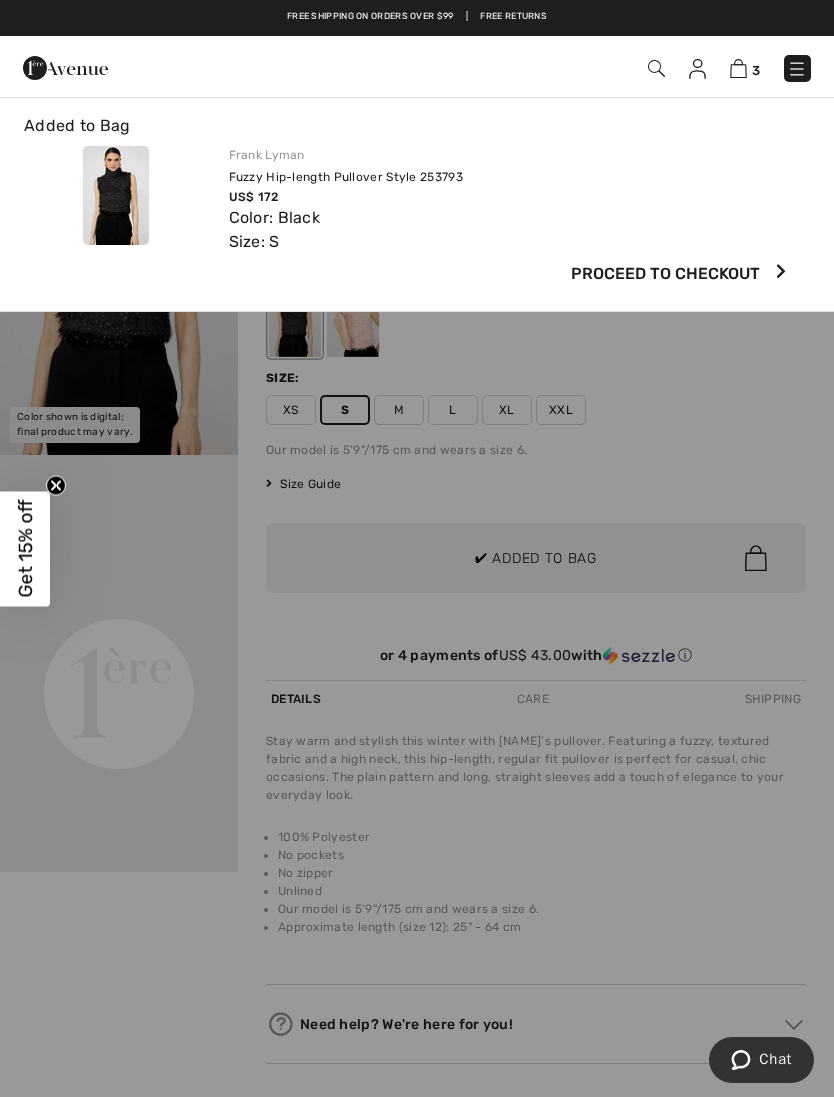 scroll, scrollTop: 0, scrollLeft: 0, axis: both 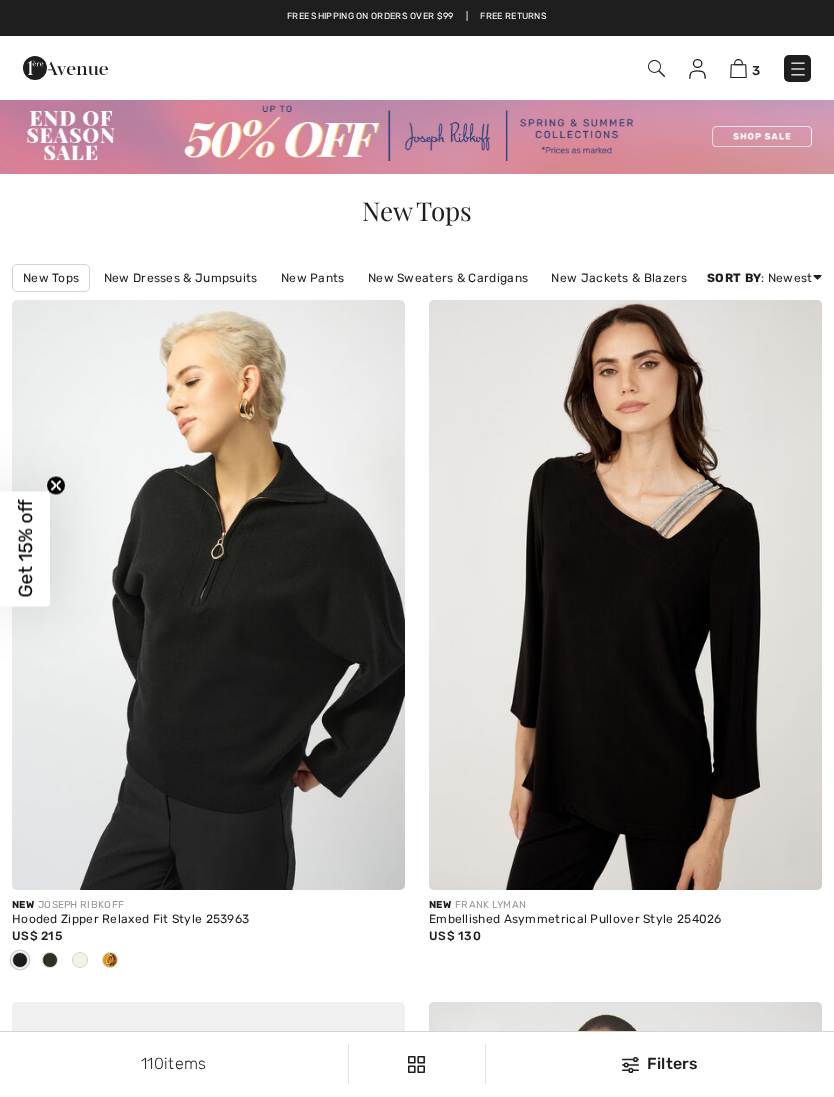 checkbox on "true" 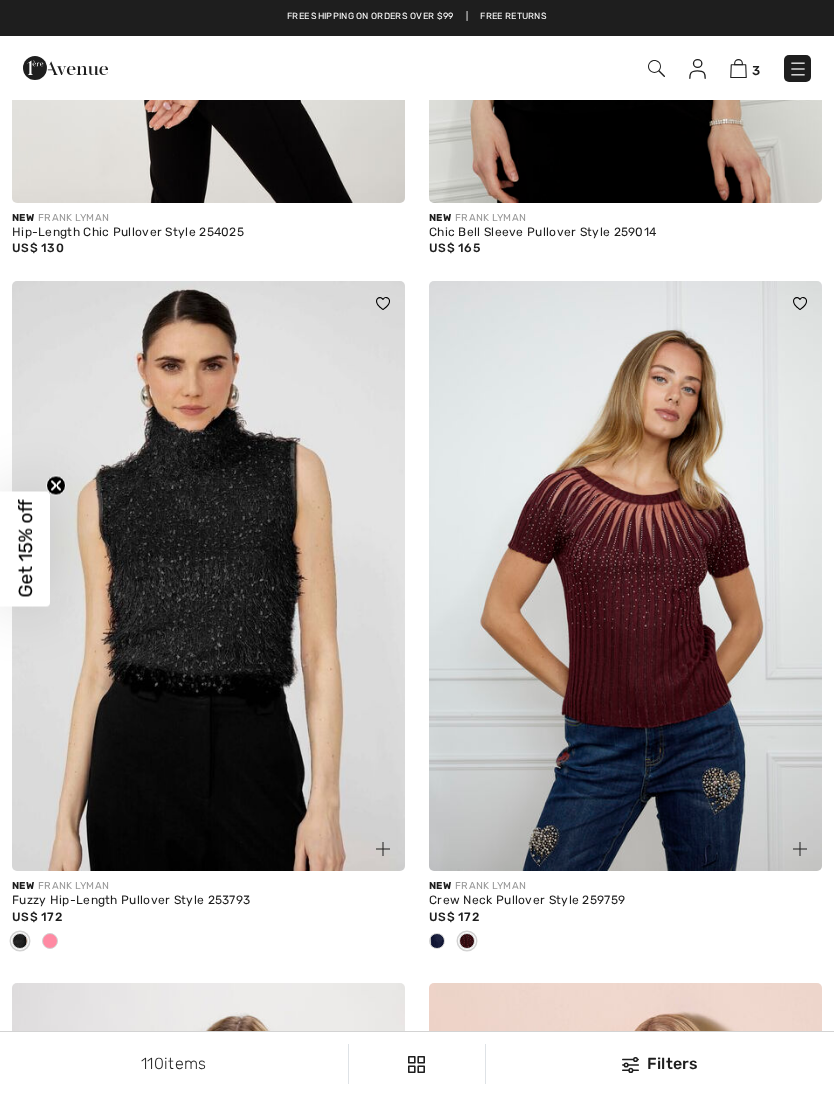 scroll, scrollTop: 0, scrollLeft: 0, axis: both 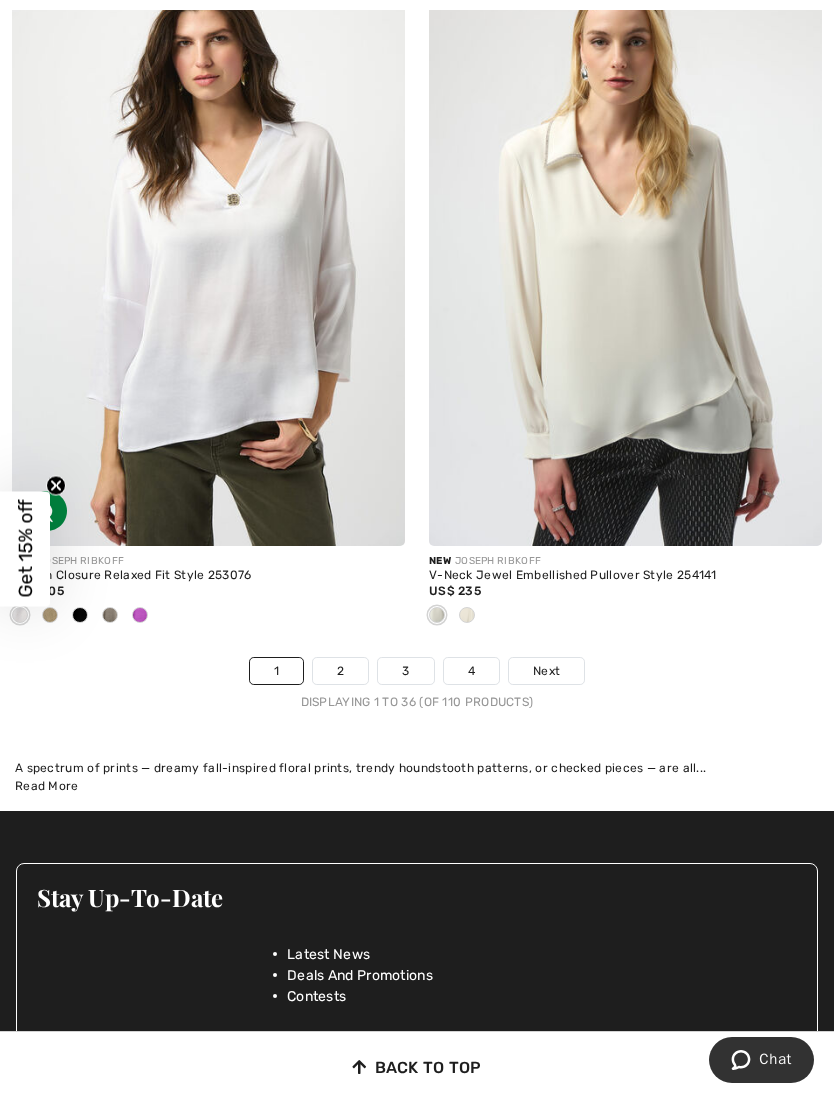 click on "2" at bounding box center (340, 671) 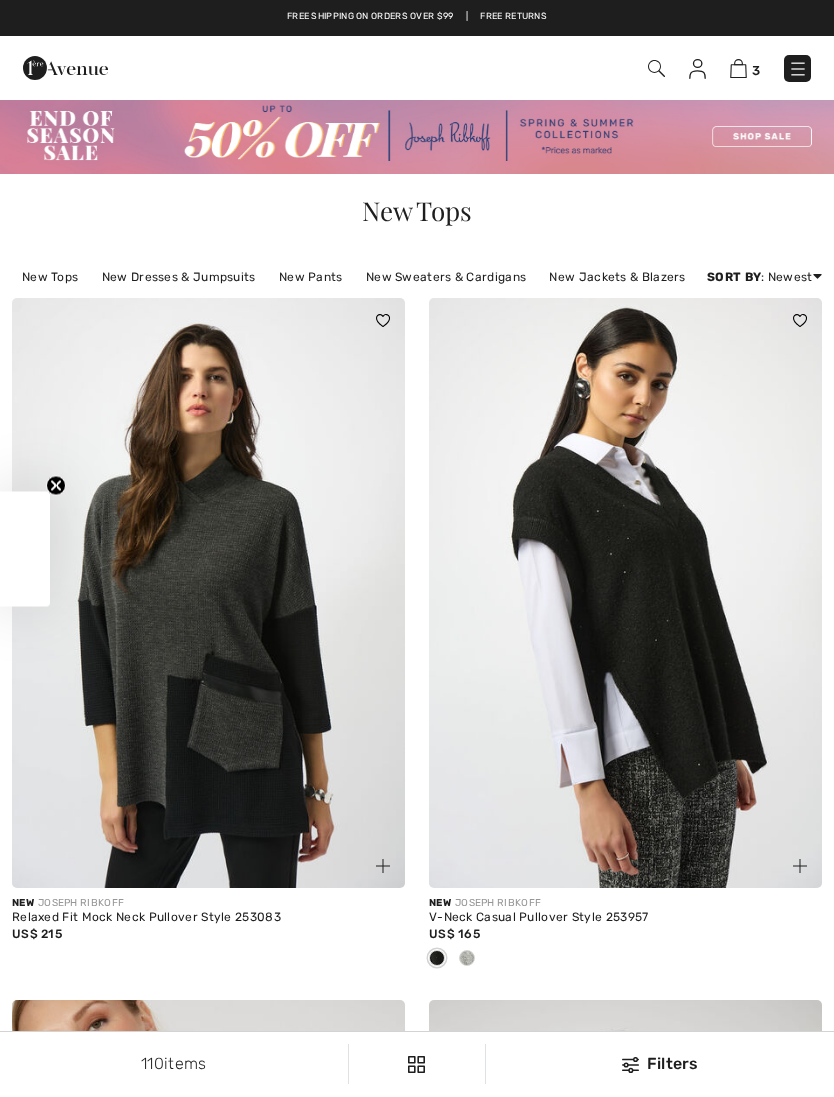 scroll, scrollTop: 0, scrollLeft: 0, axis: both 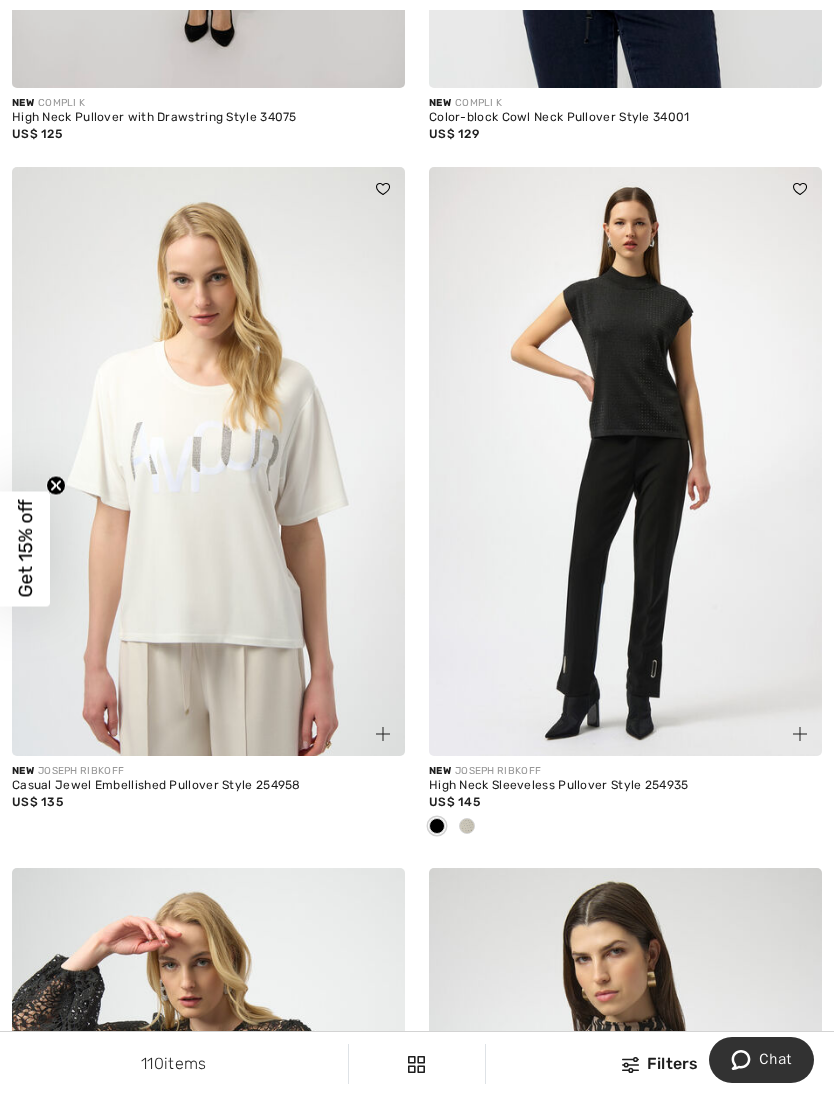 click at bounding box center [625, 827] 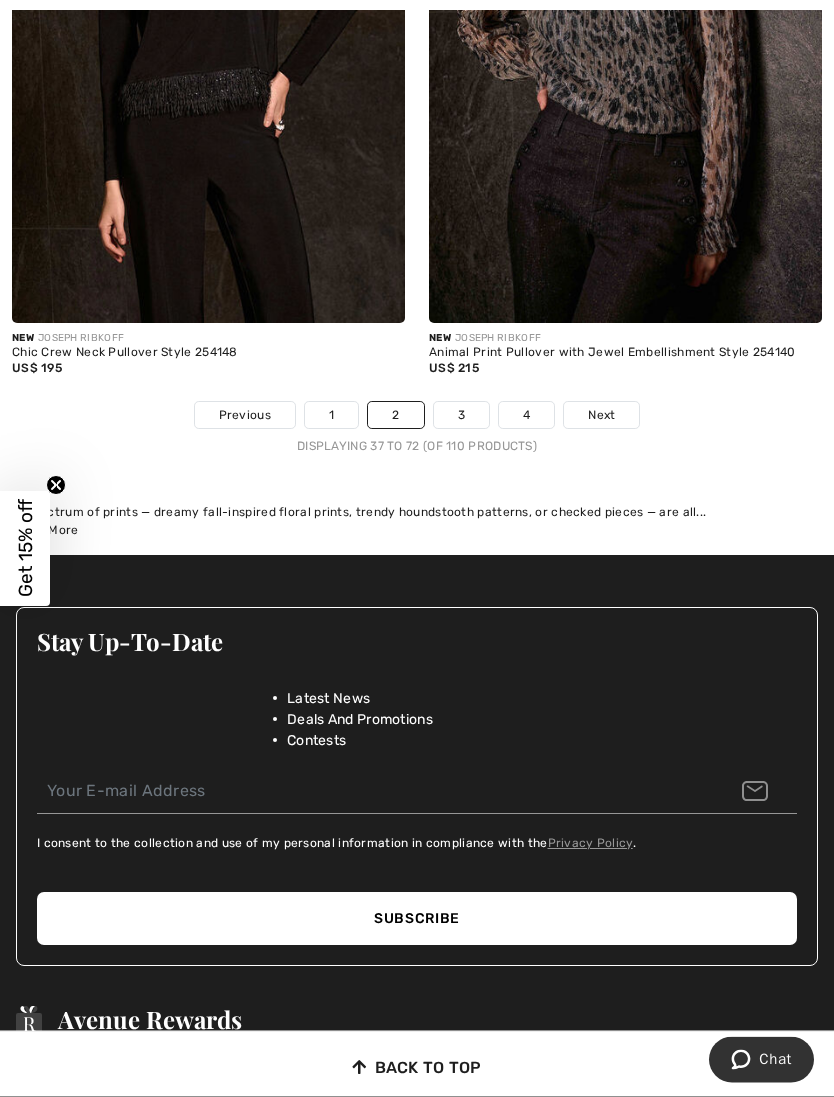 scroll, scrollTop: 12487, scrollLeft: 0, axis: vertical 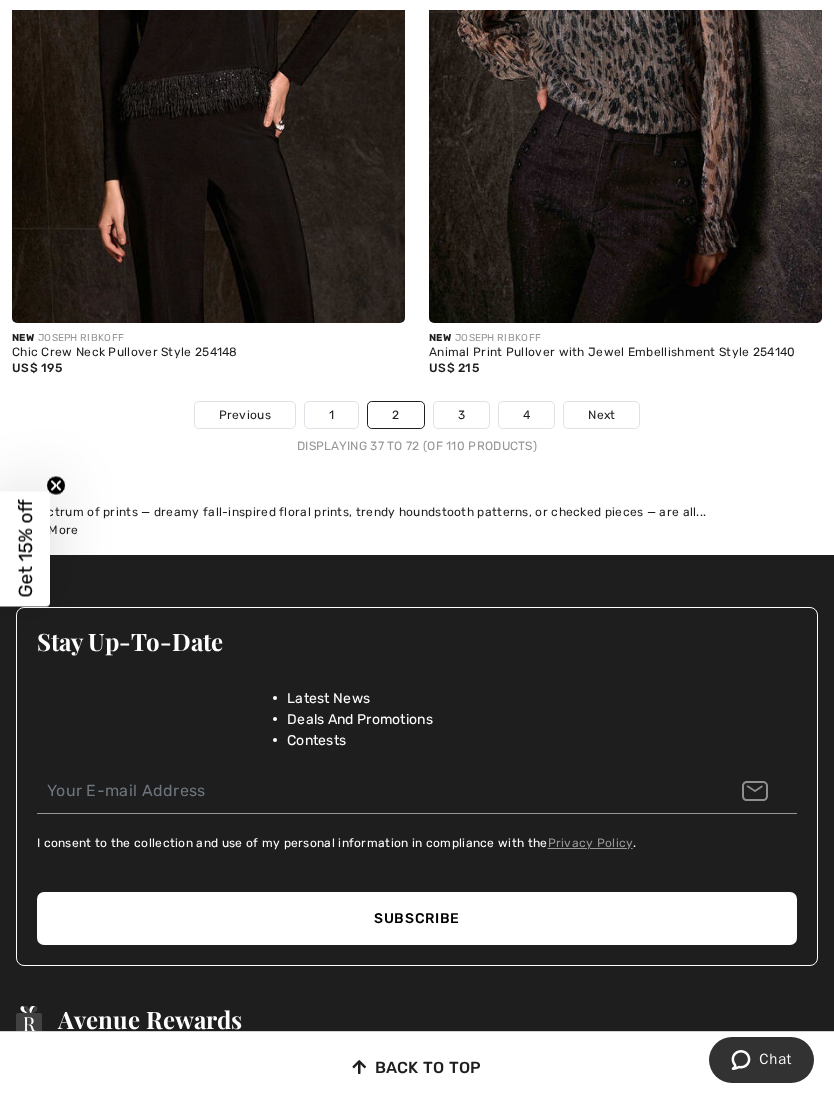 click on "3" at bounding box center [461, 415] 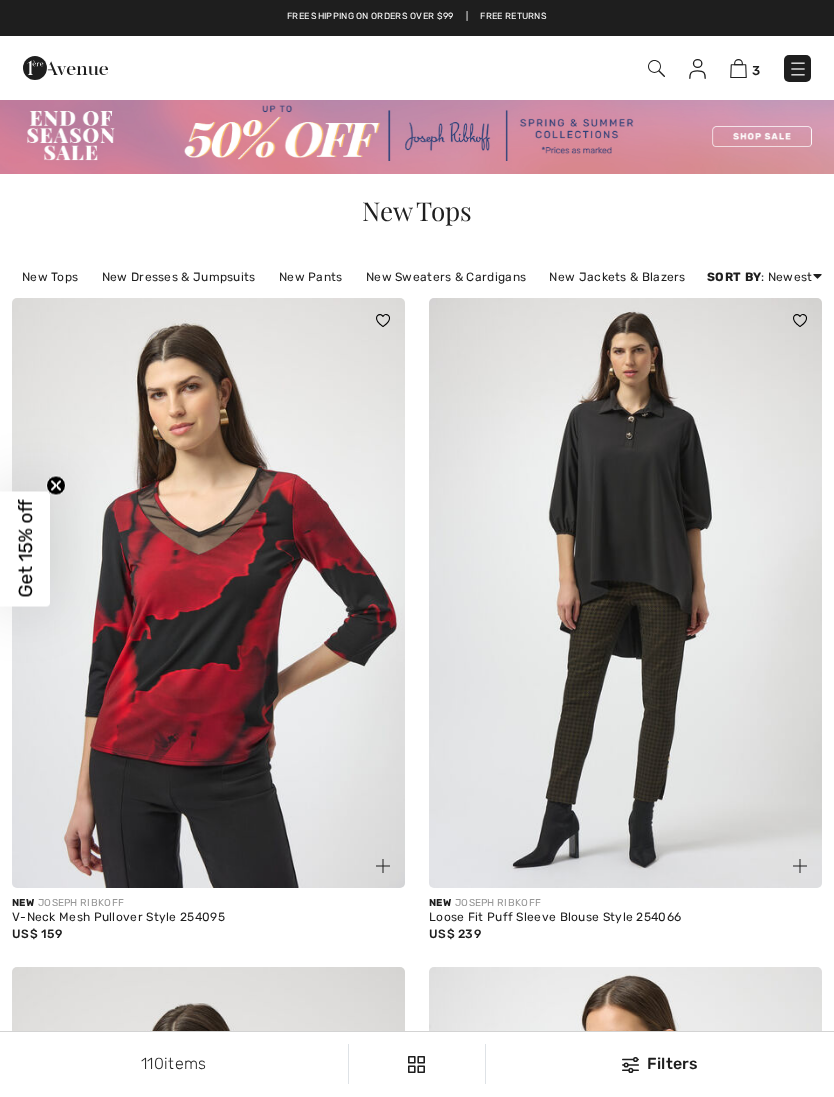 scroll, scrollTop: 0, scrollLeft: 0, axis: both 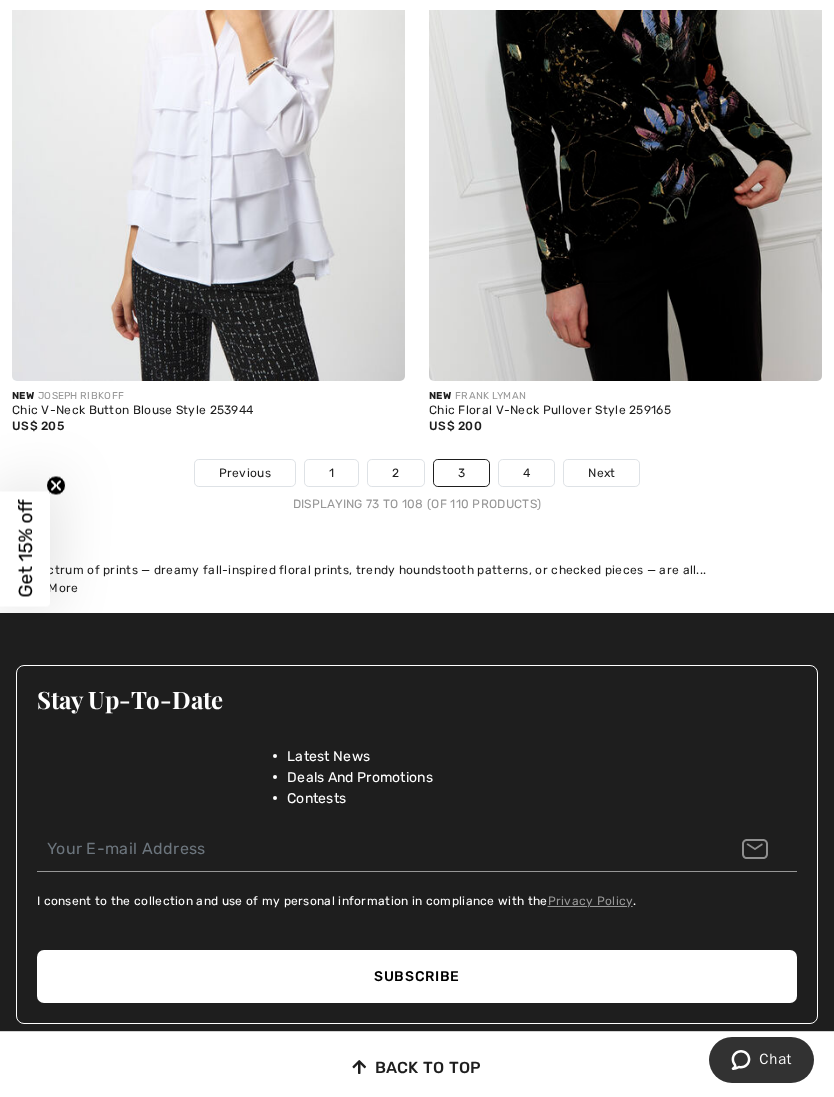 click on "4" at bounding box center (526, 473) 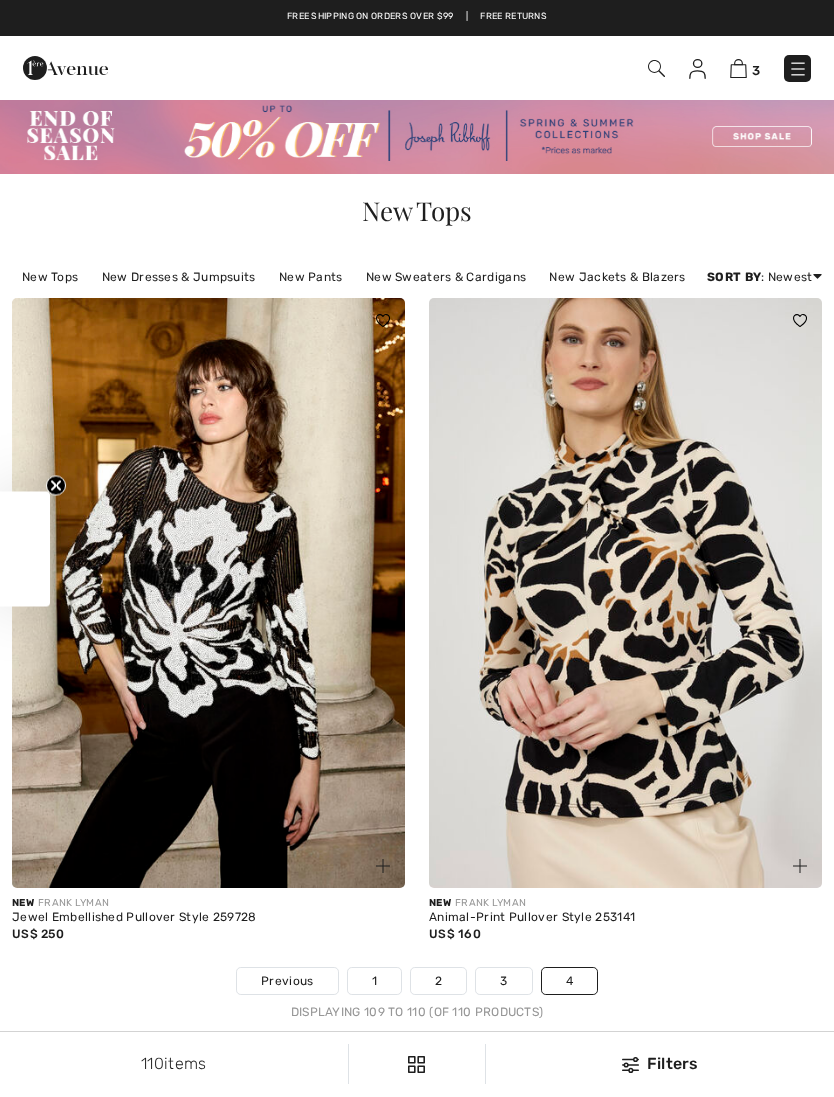 checkbox on "true" 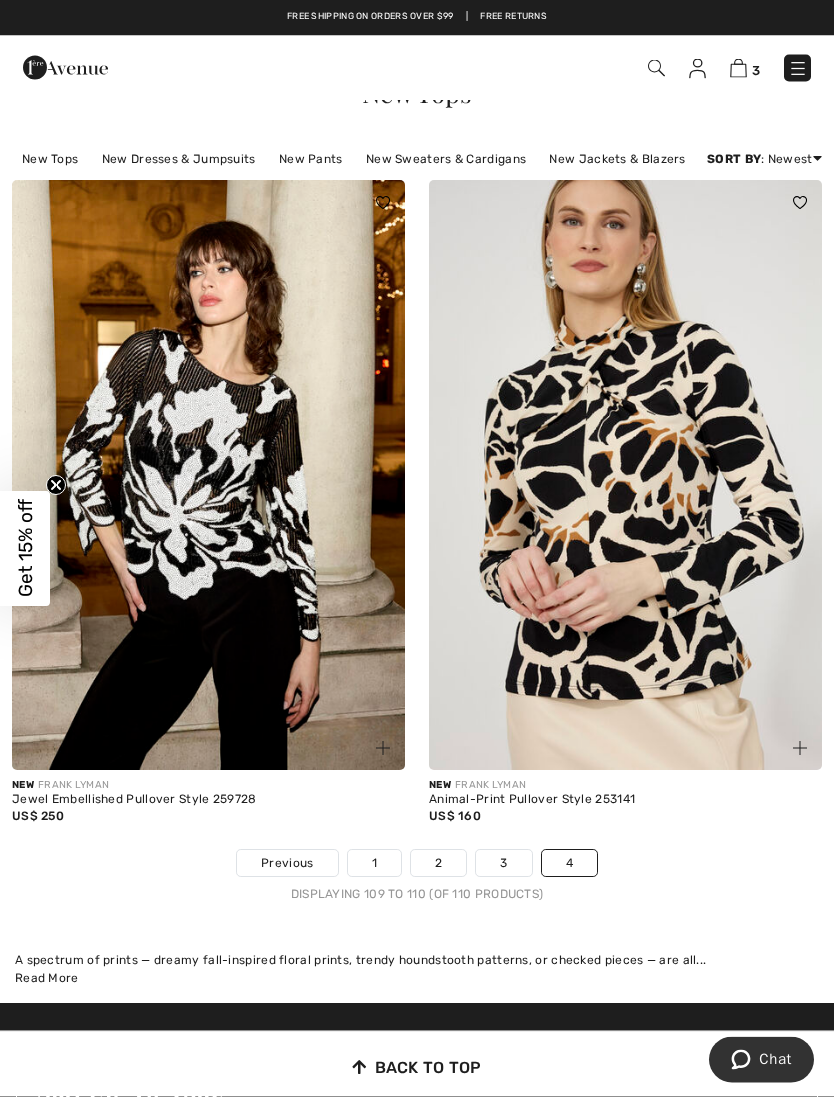 scroll, scrollTop: 0, scrollLeft: 0, axis: both 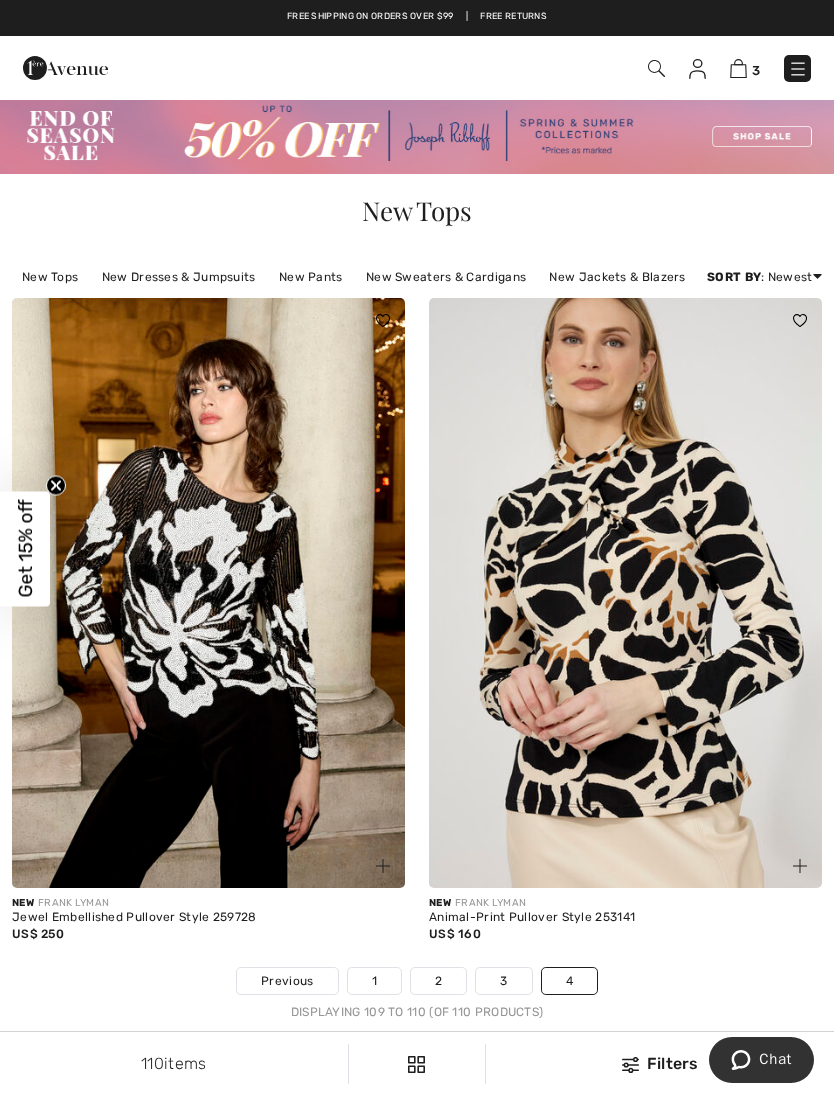 click on "New Tops" at bounding box center (50, 277) 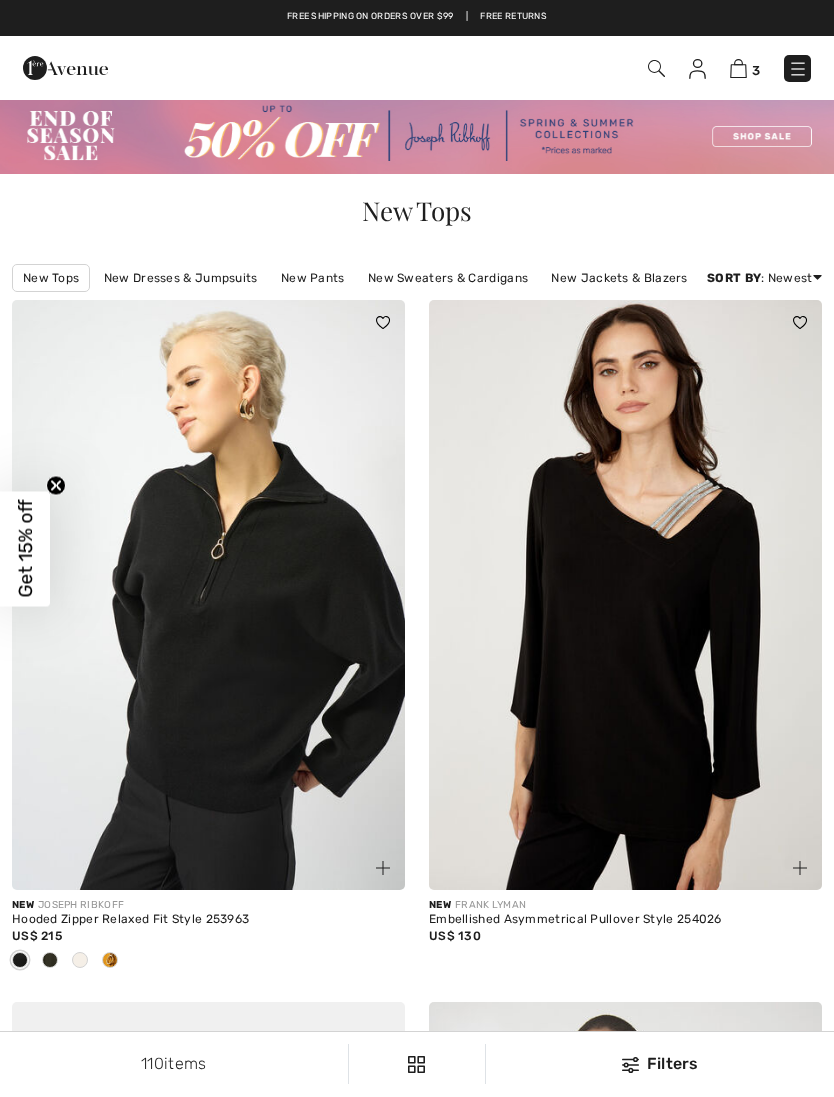 checkbox on "true" 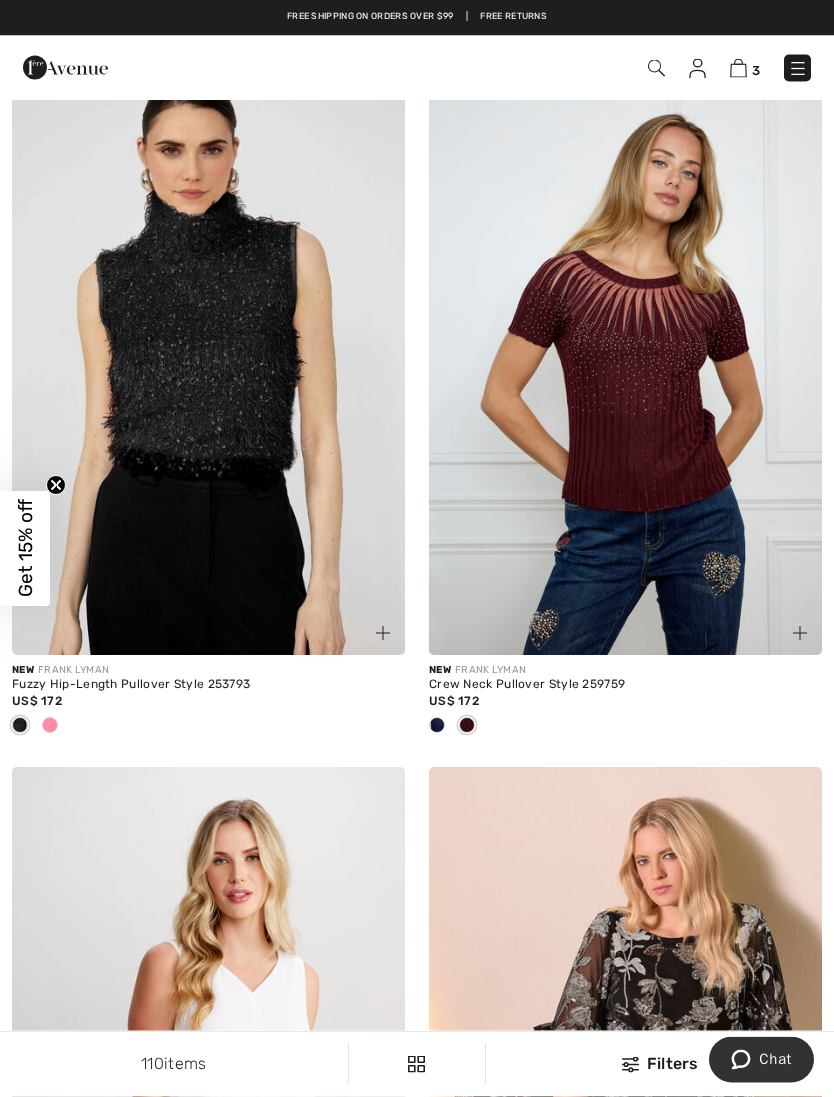 scroll, scrollTop: 2306, scrollLeft: 0, axis: vertical 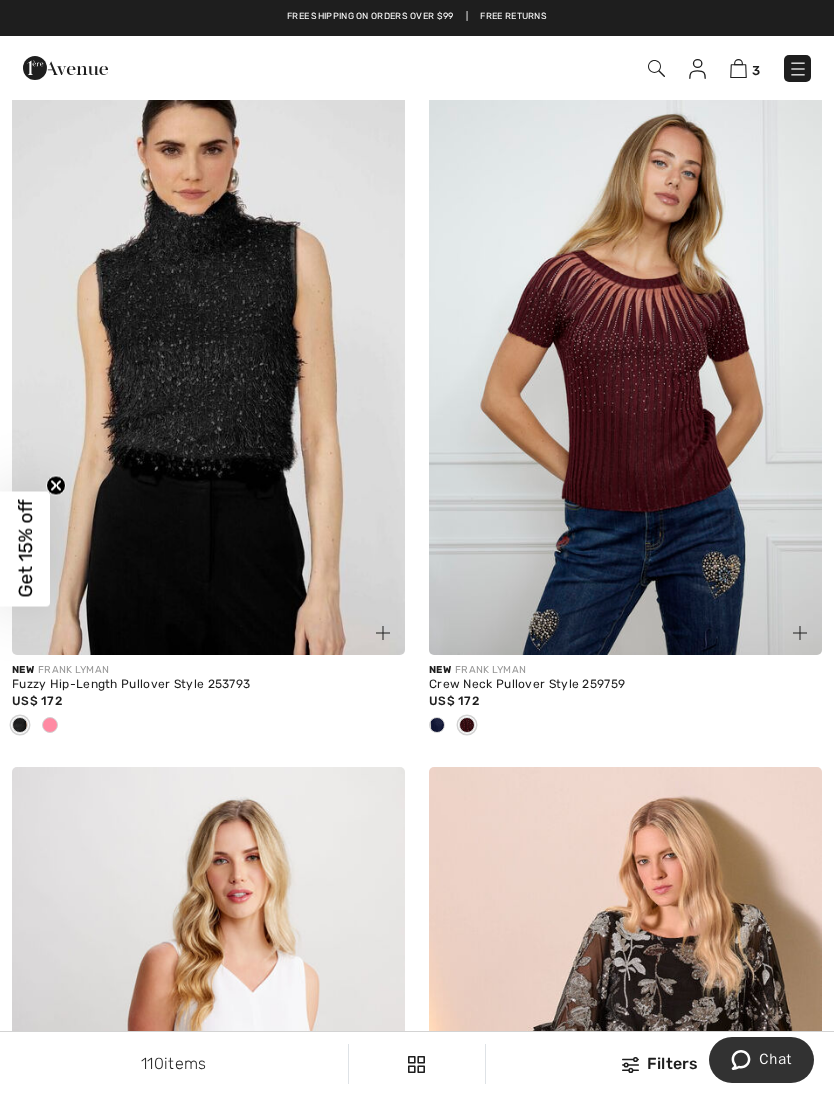 click at bounding box center (208, 360) 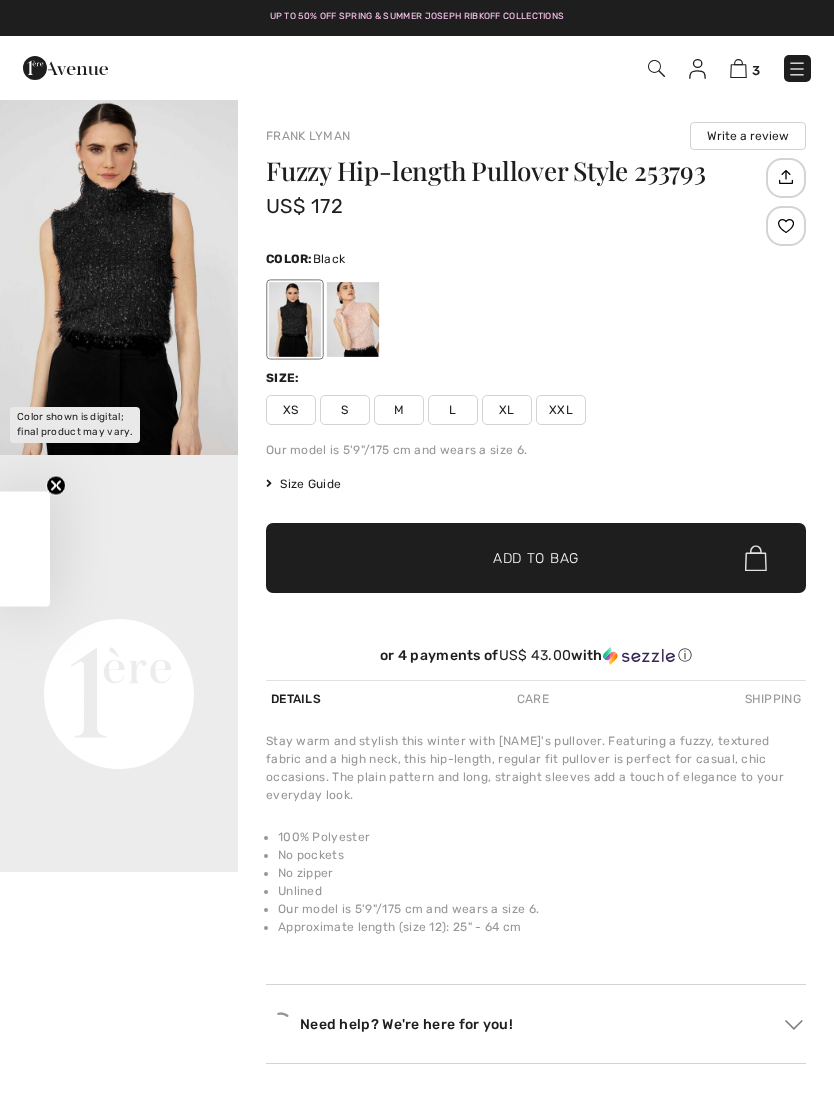 checkbox on "true" 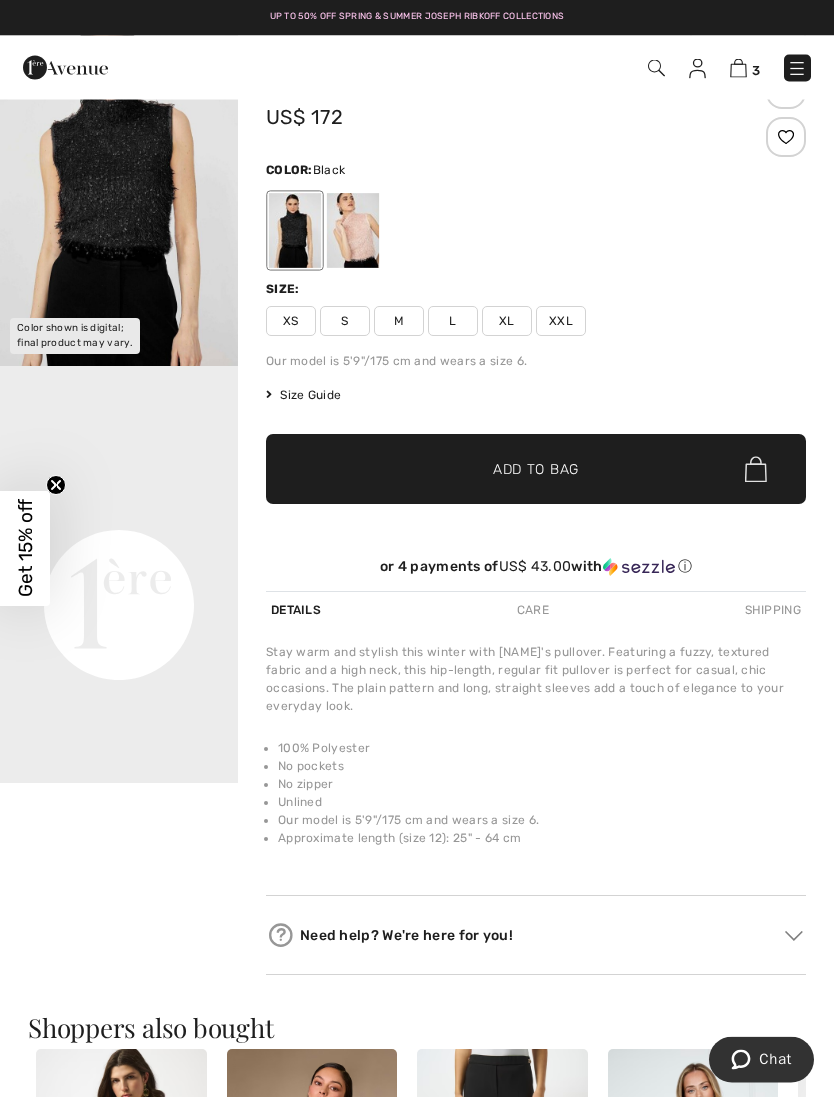 scroll, scrollTop: 0, scrollLeft: 0, axis: both 